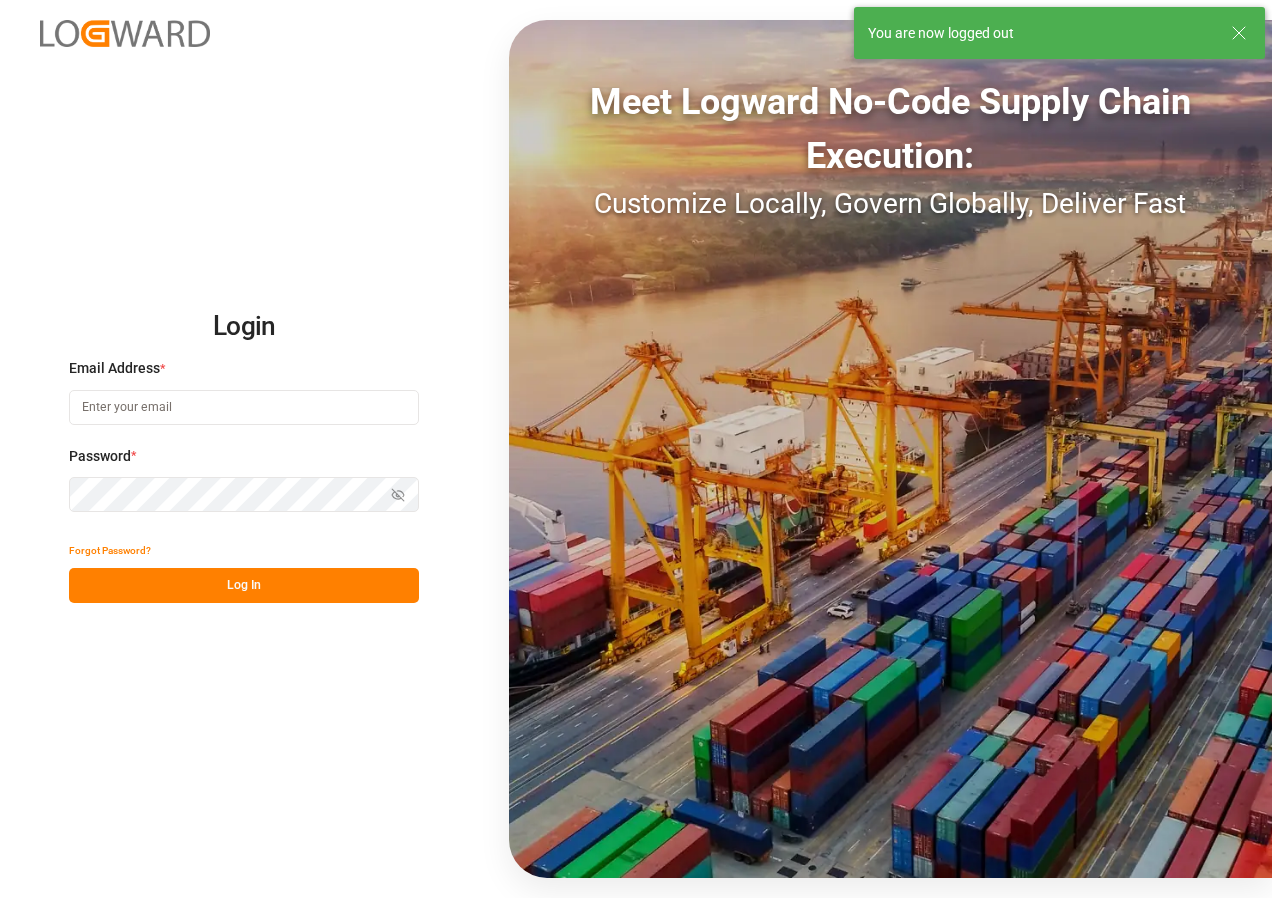 scroll, scrollTop: 0, scrollLeft: 0, axis: both 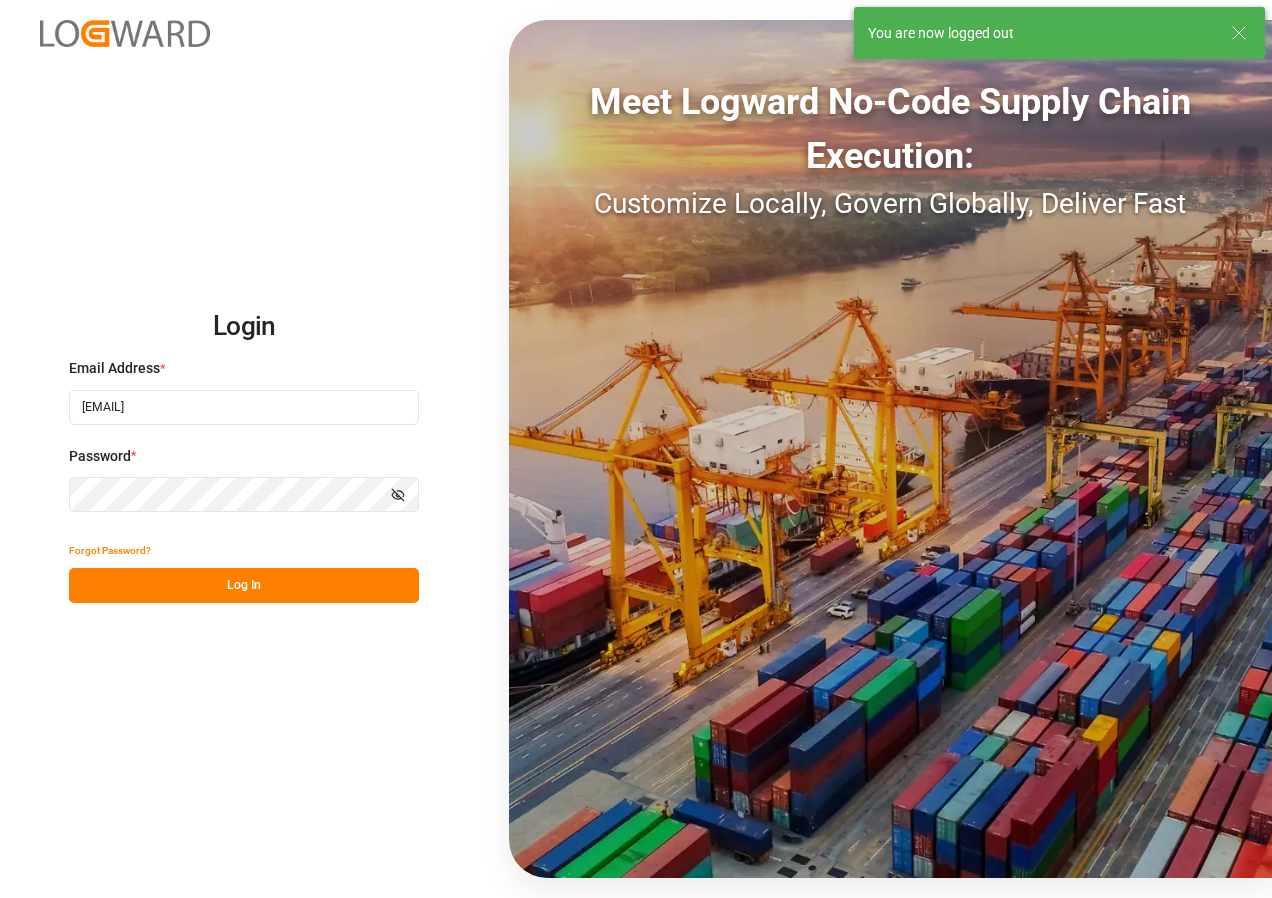 click on "Log In" at bounding box center (244, 585) 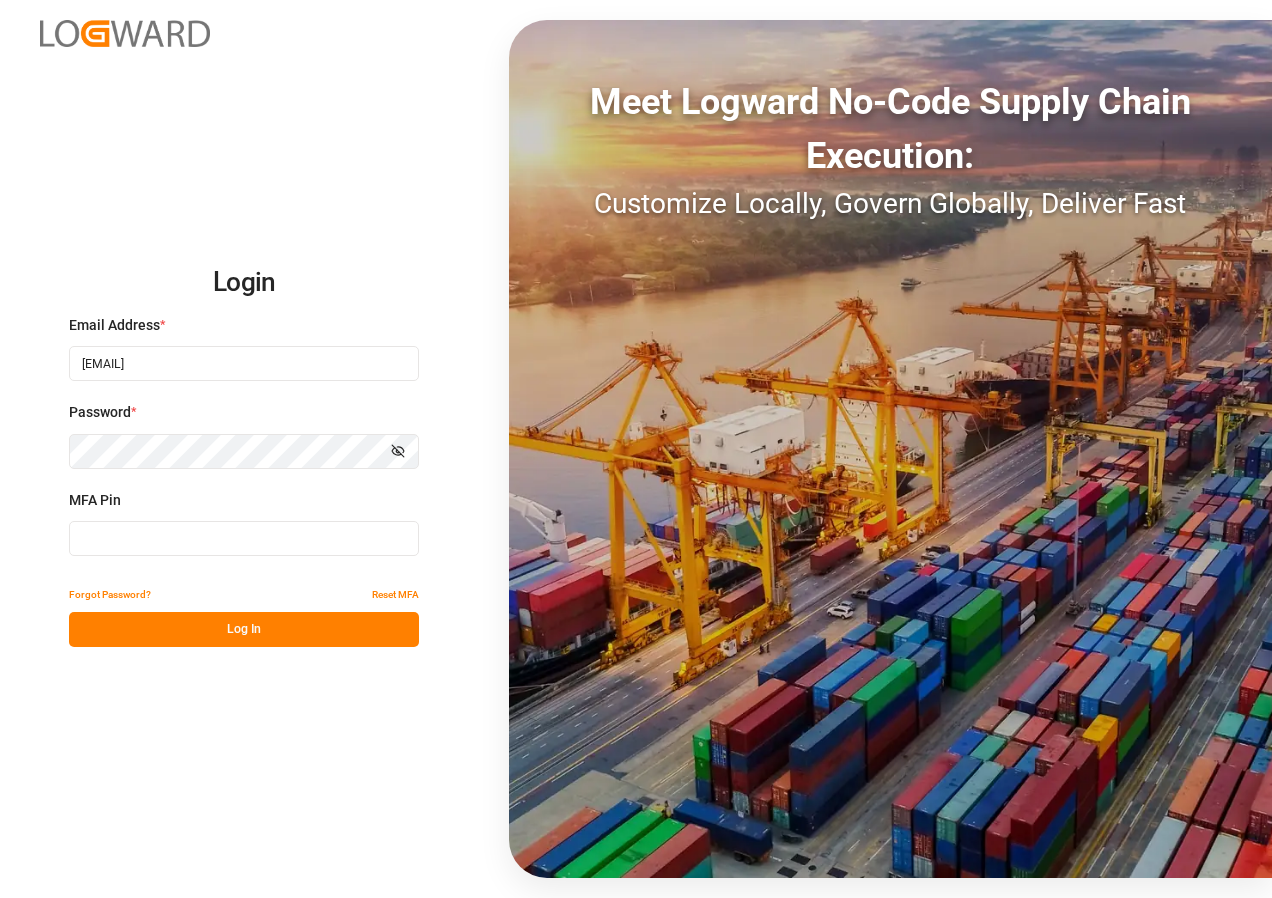click at bounding box center (244, 363) 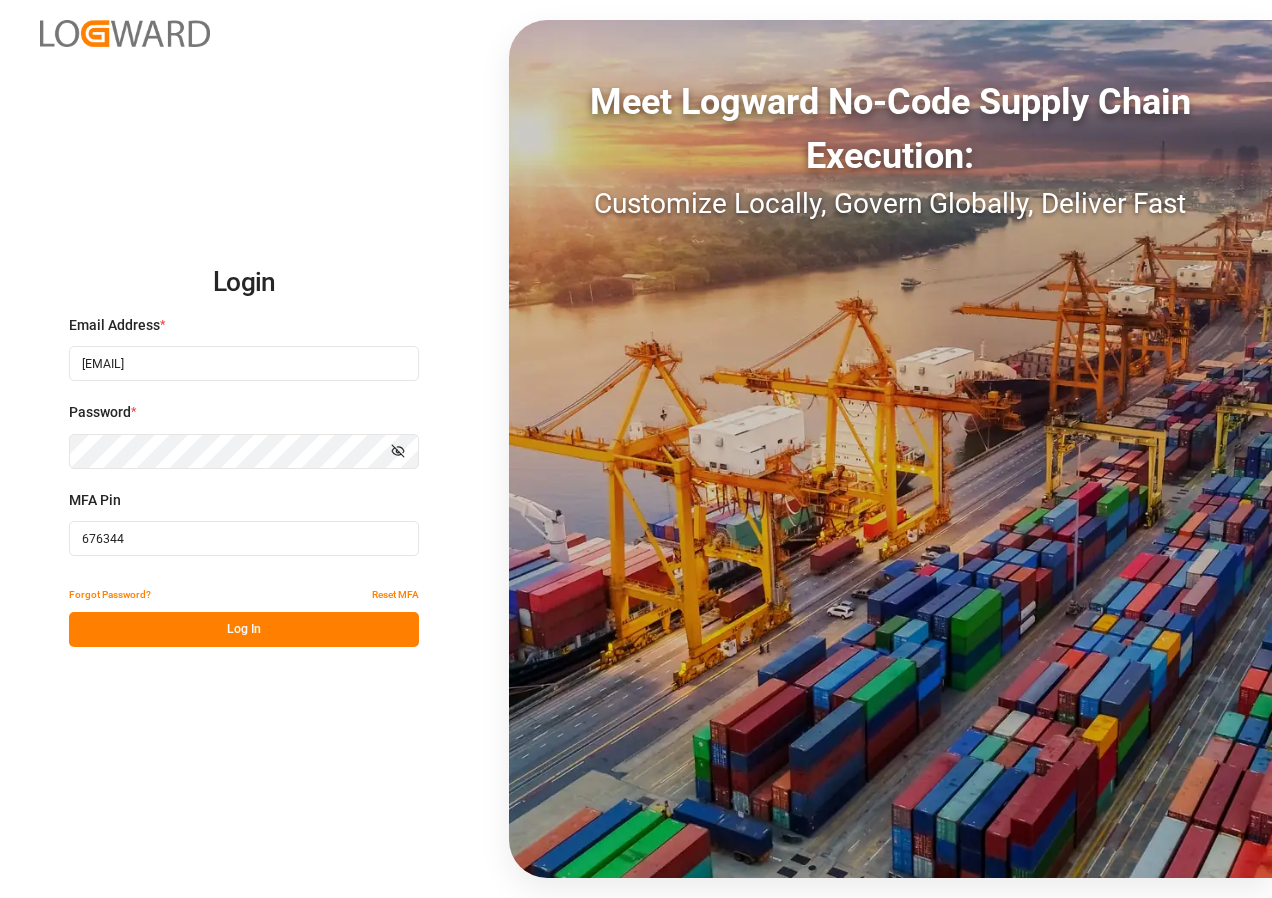 type on "676344" 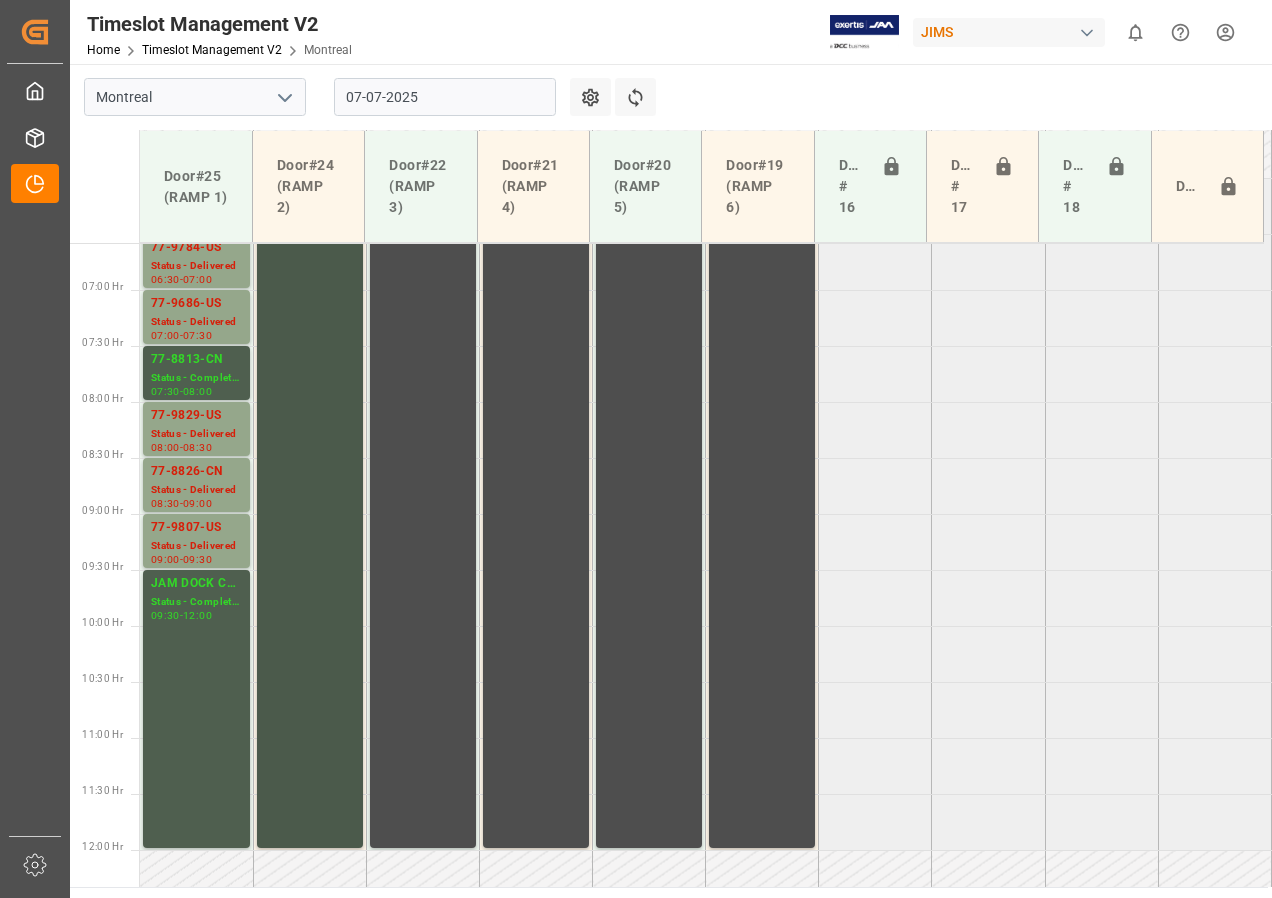 scroll, scrollTop: 637, scrollLeft: 0, axis: vertical 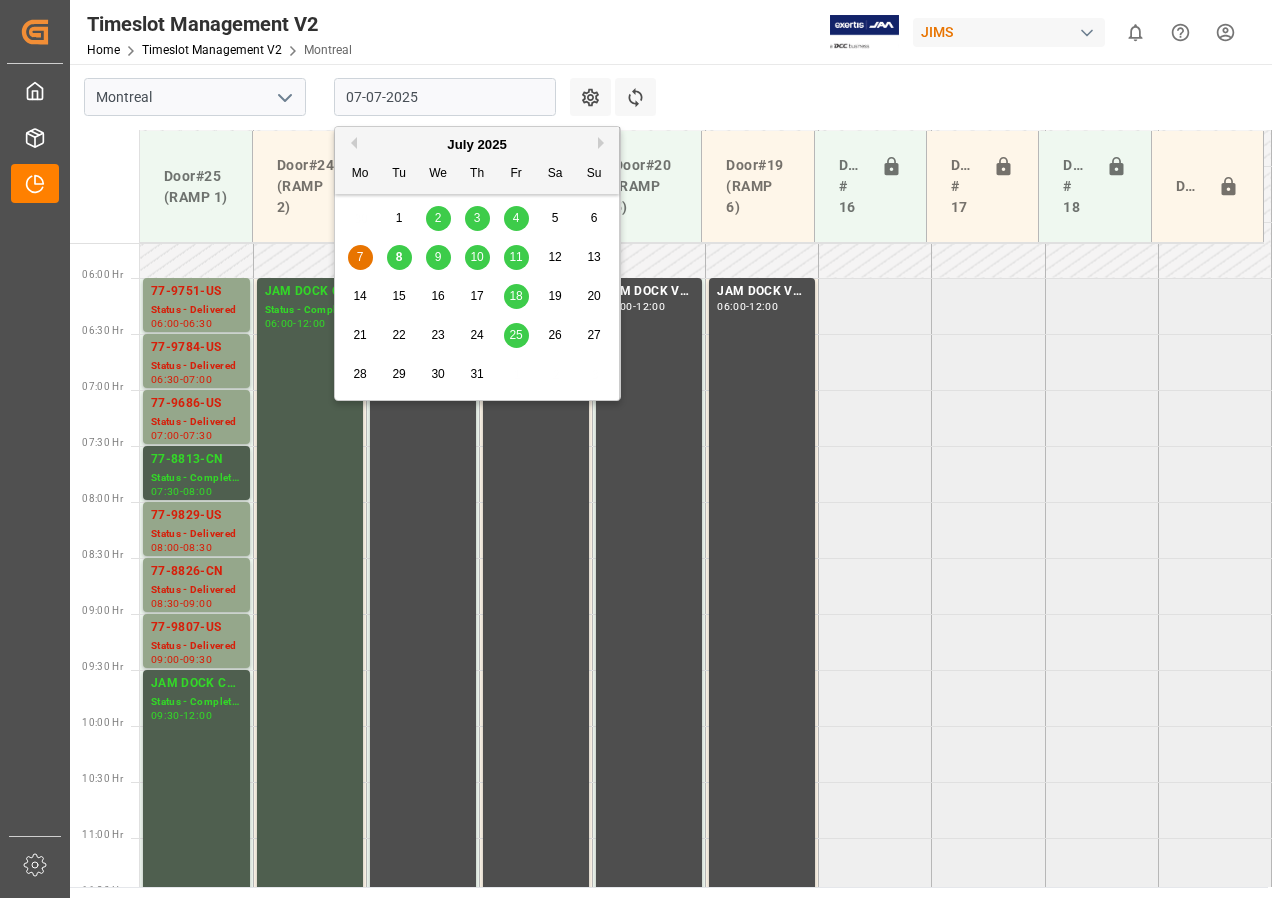 click on "07-07-2025" at bounding box center (445, 97) 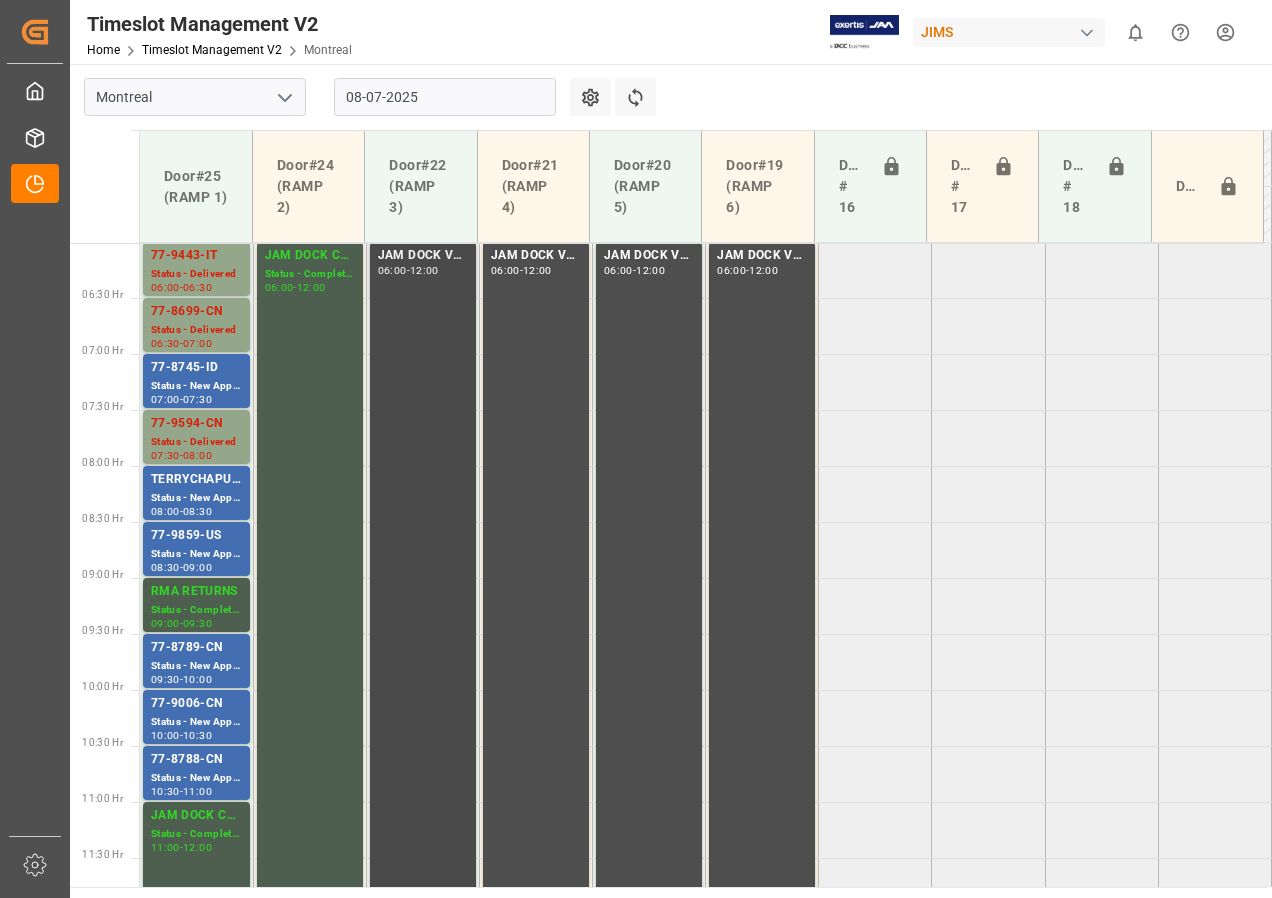 scroll, scrollTop: 637, scrollLeft: 0, axis: vertical 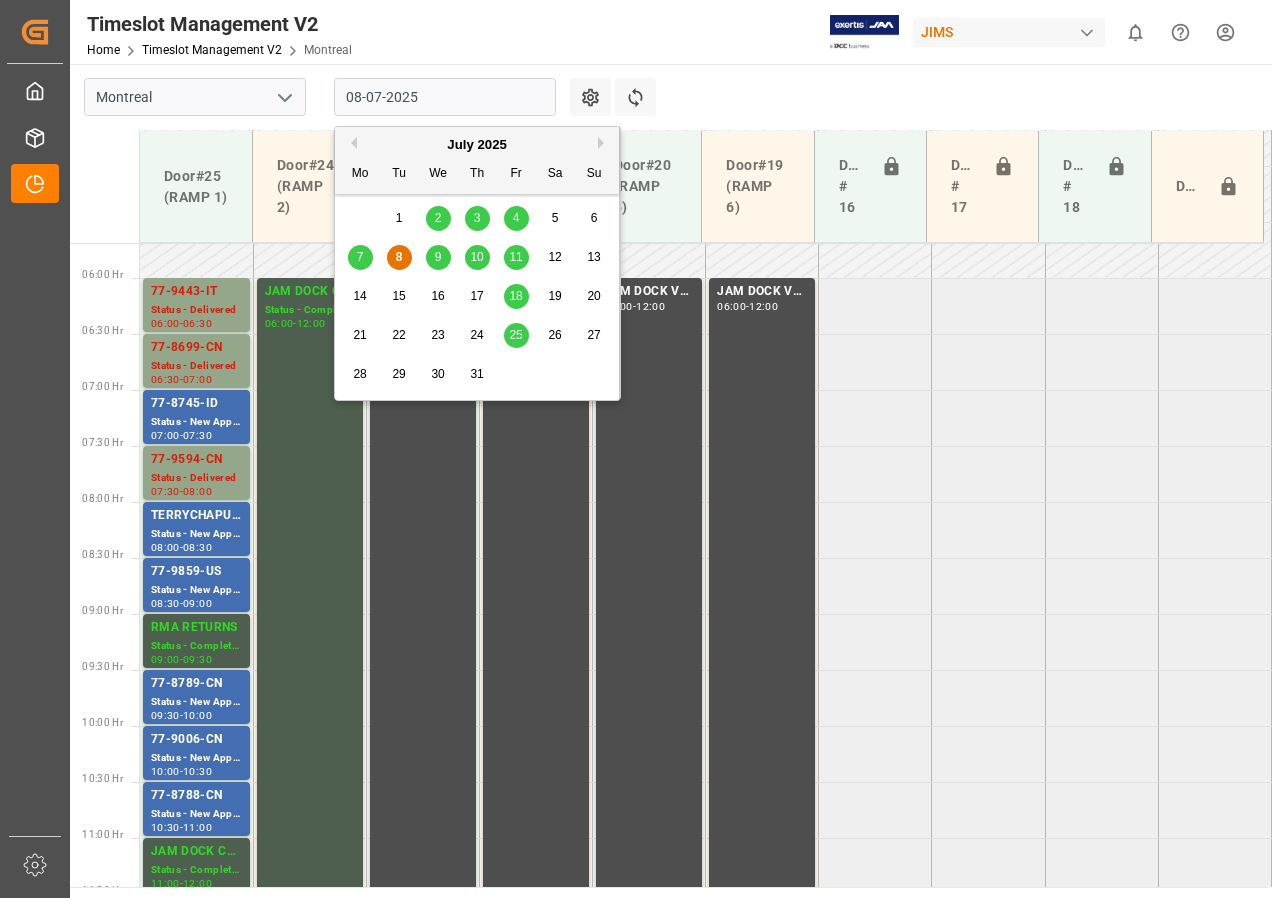 click on "08-07-2025" at bounding box center [445, 97] 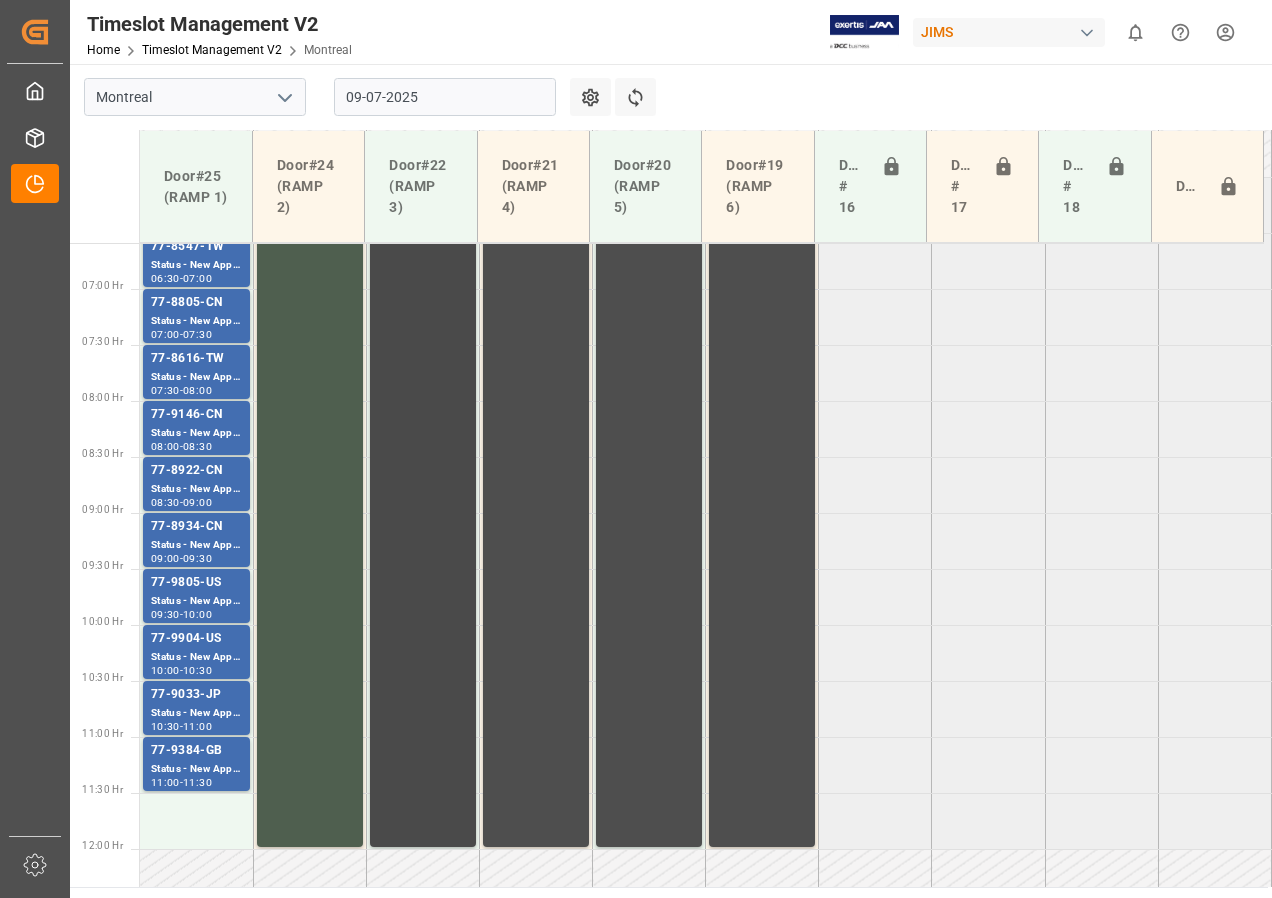 scroll, scrollTop: 737, scrollLeft: 0, axis: vertical 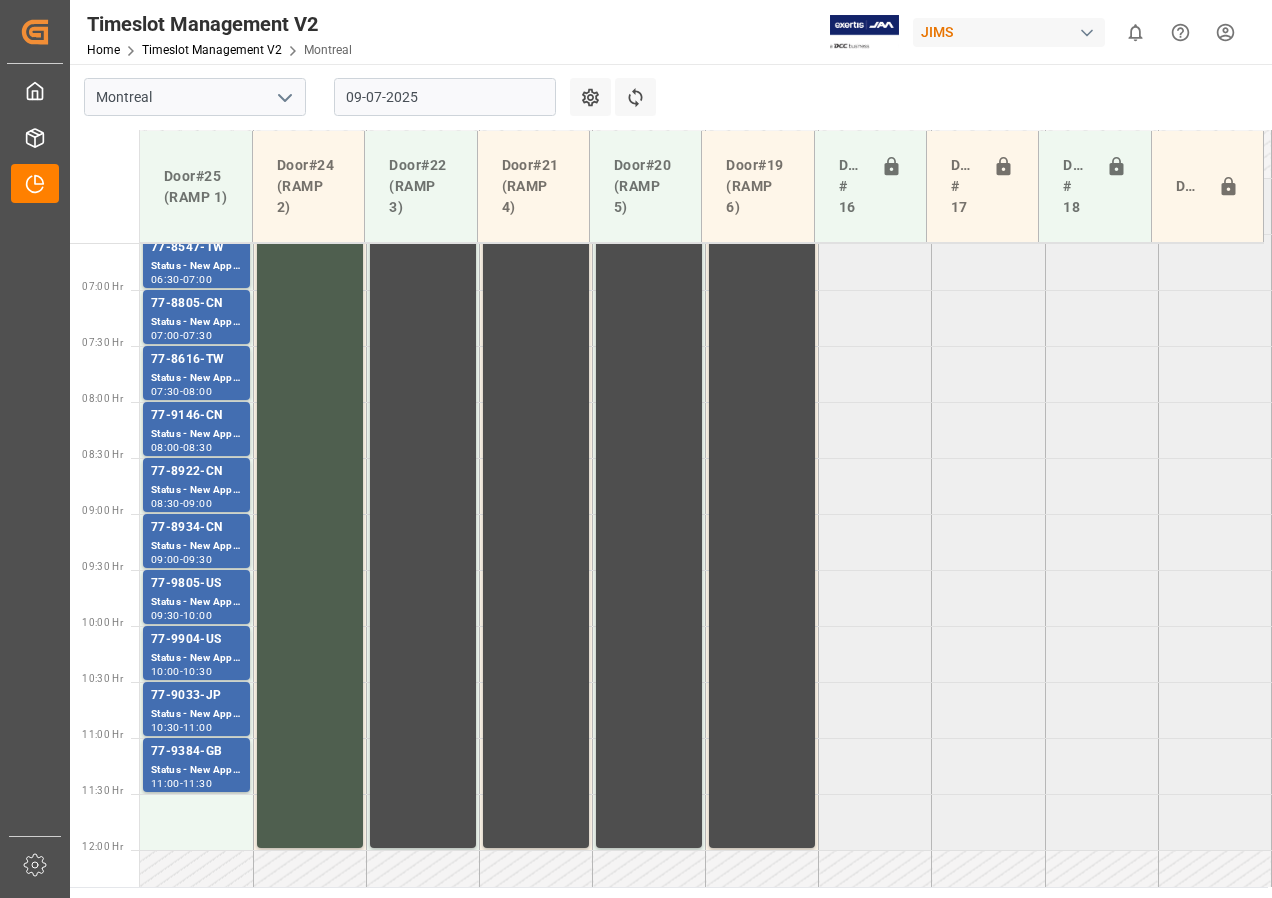 click on "09-07-2025" at bounding box center [445, 97] 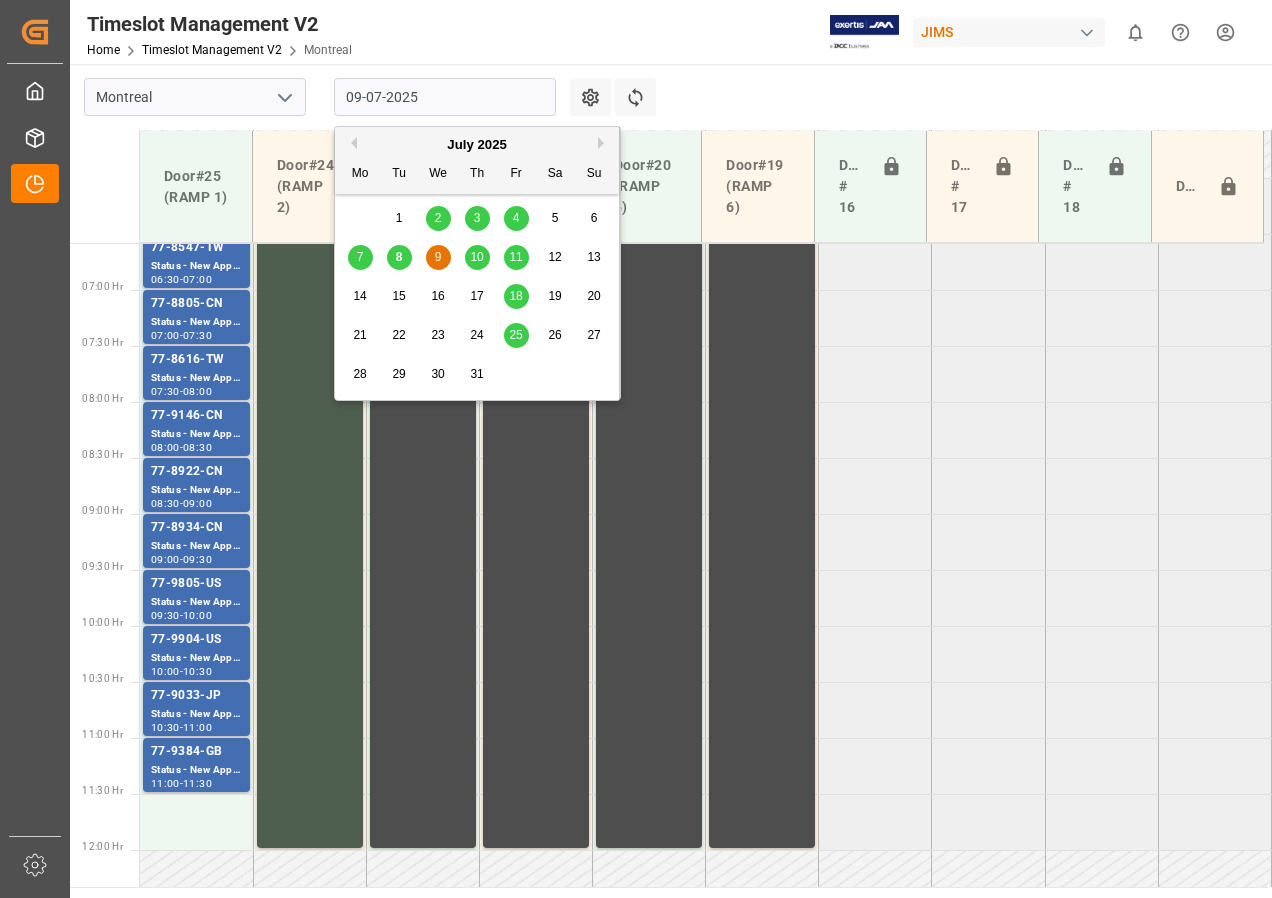 click on "10" at bounding box center (476, 257) 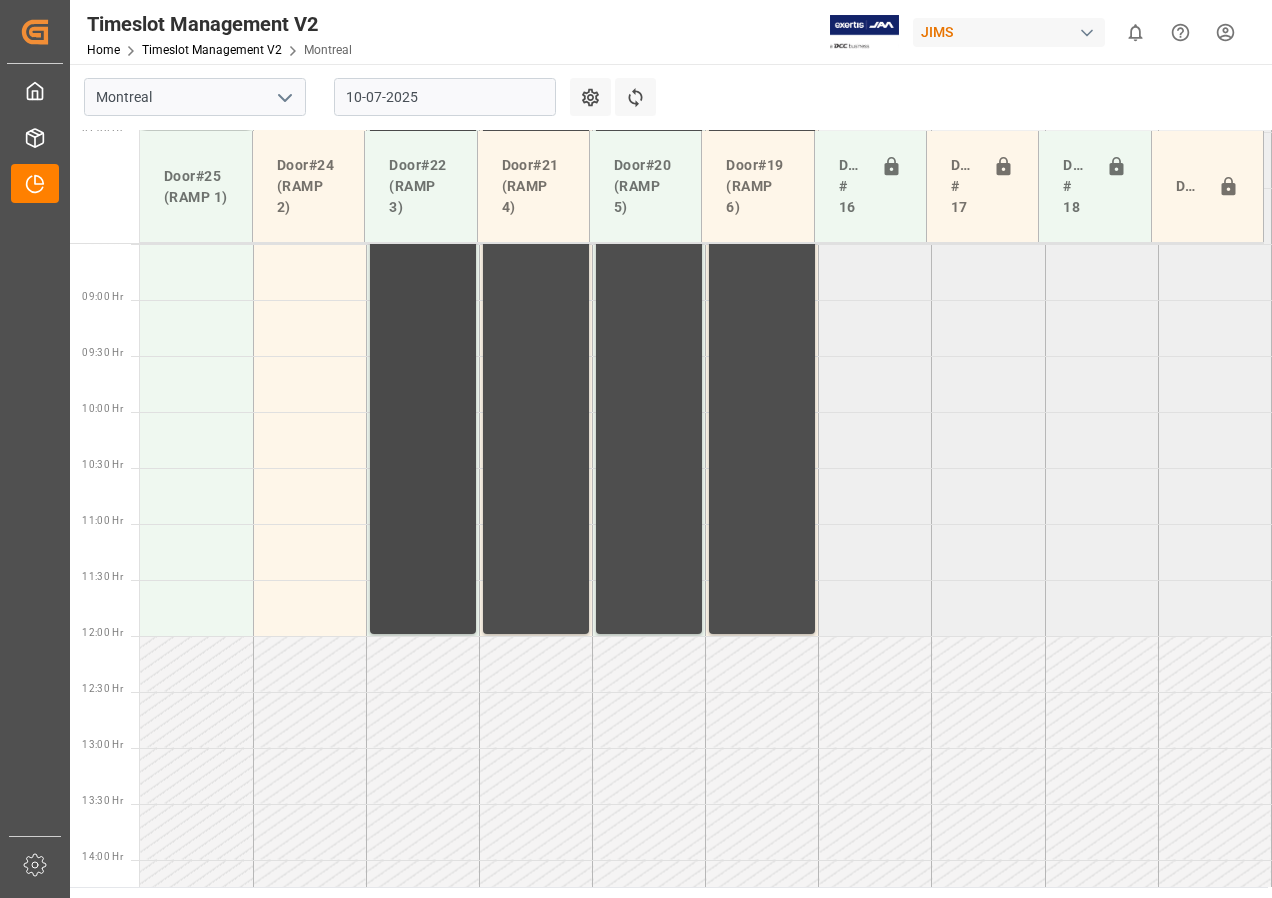 scroll, scrollTop: 837, scrollLeft: 0, axis: vertical 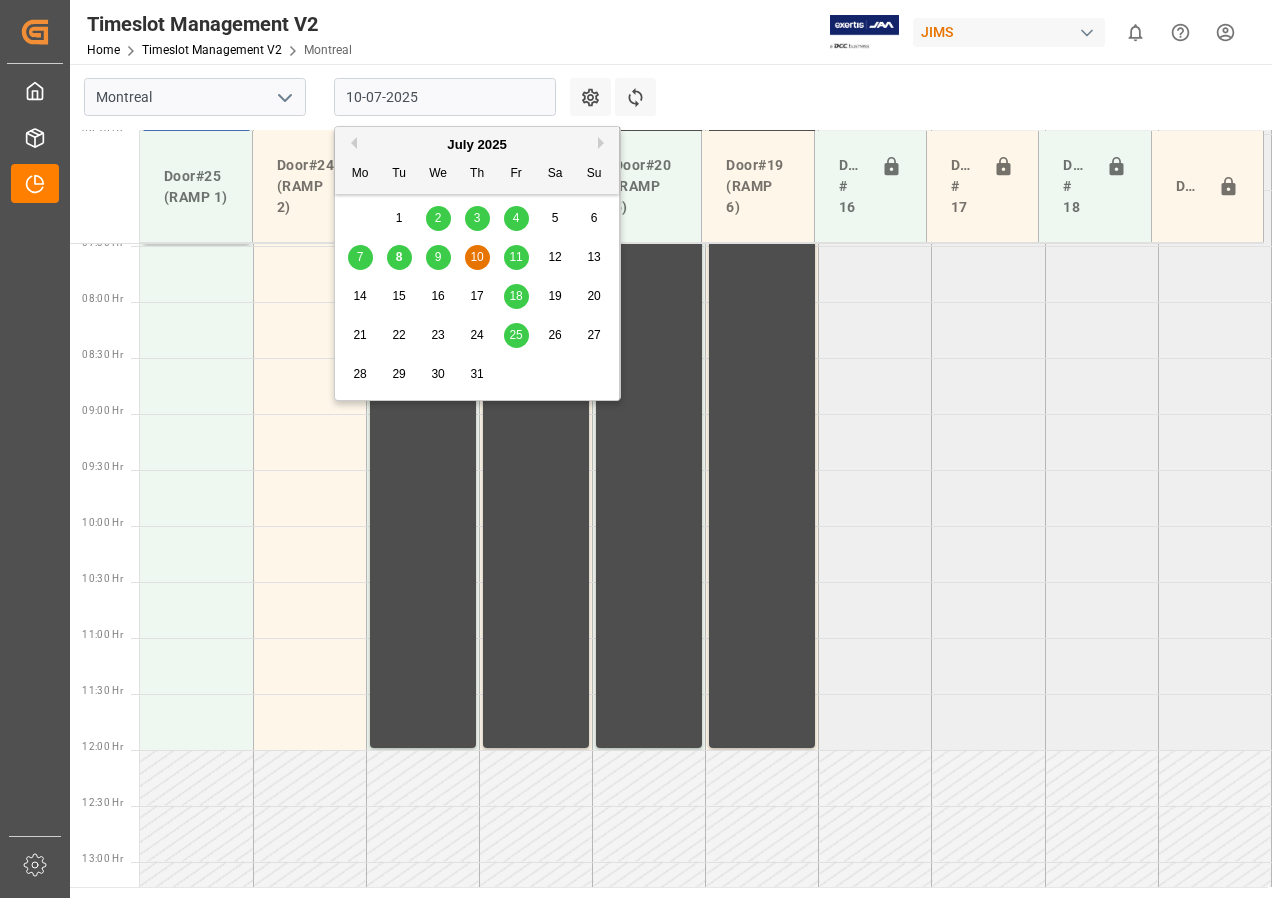click on "10-07-2025" at bounding box center [445, 97] 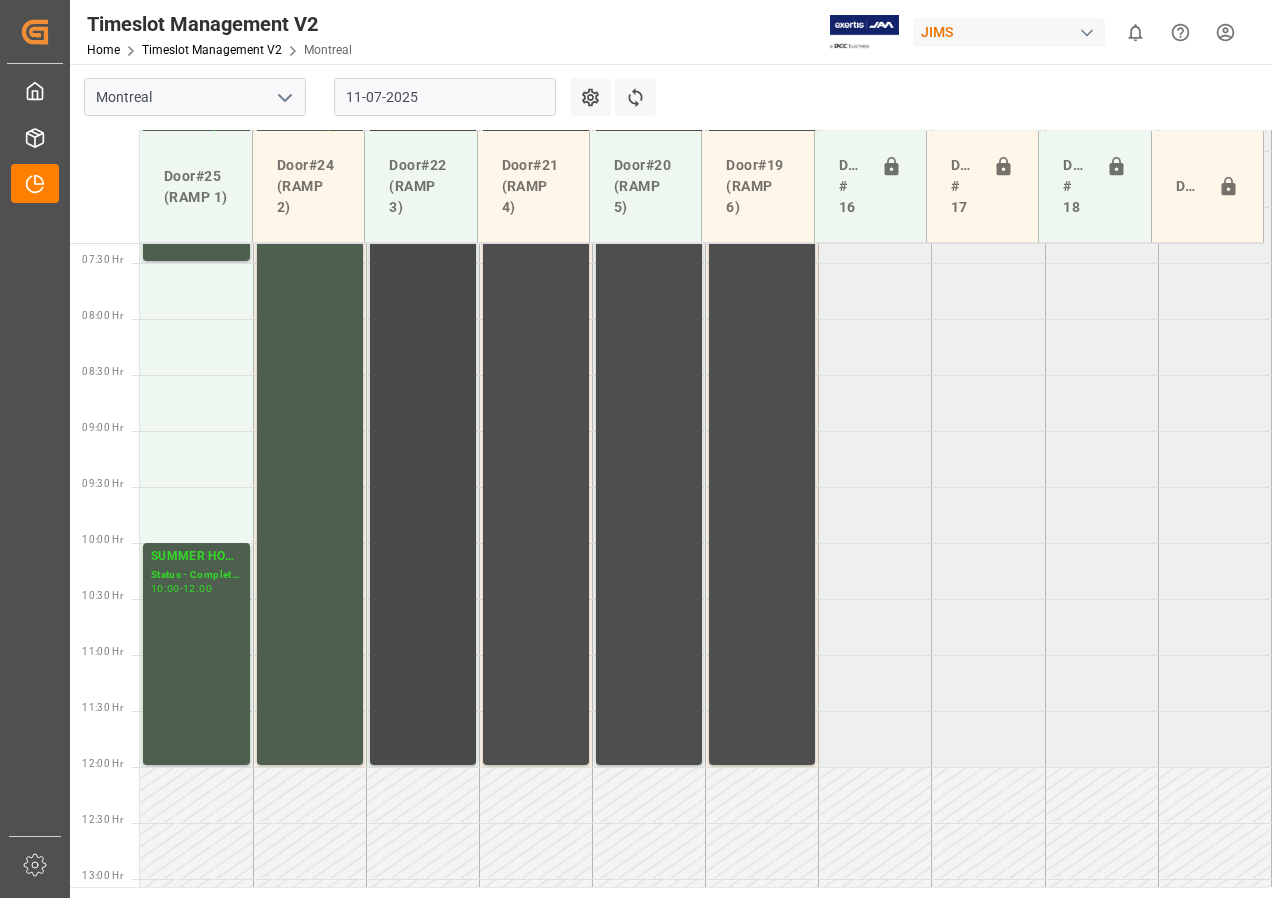 scroll, scrollTop: 630, scrollLeft: 0, axis: vertical 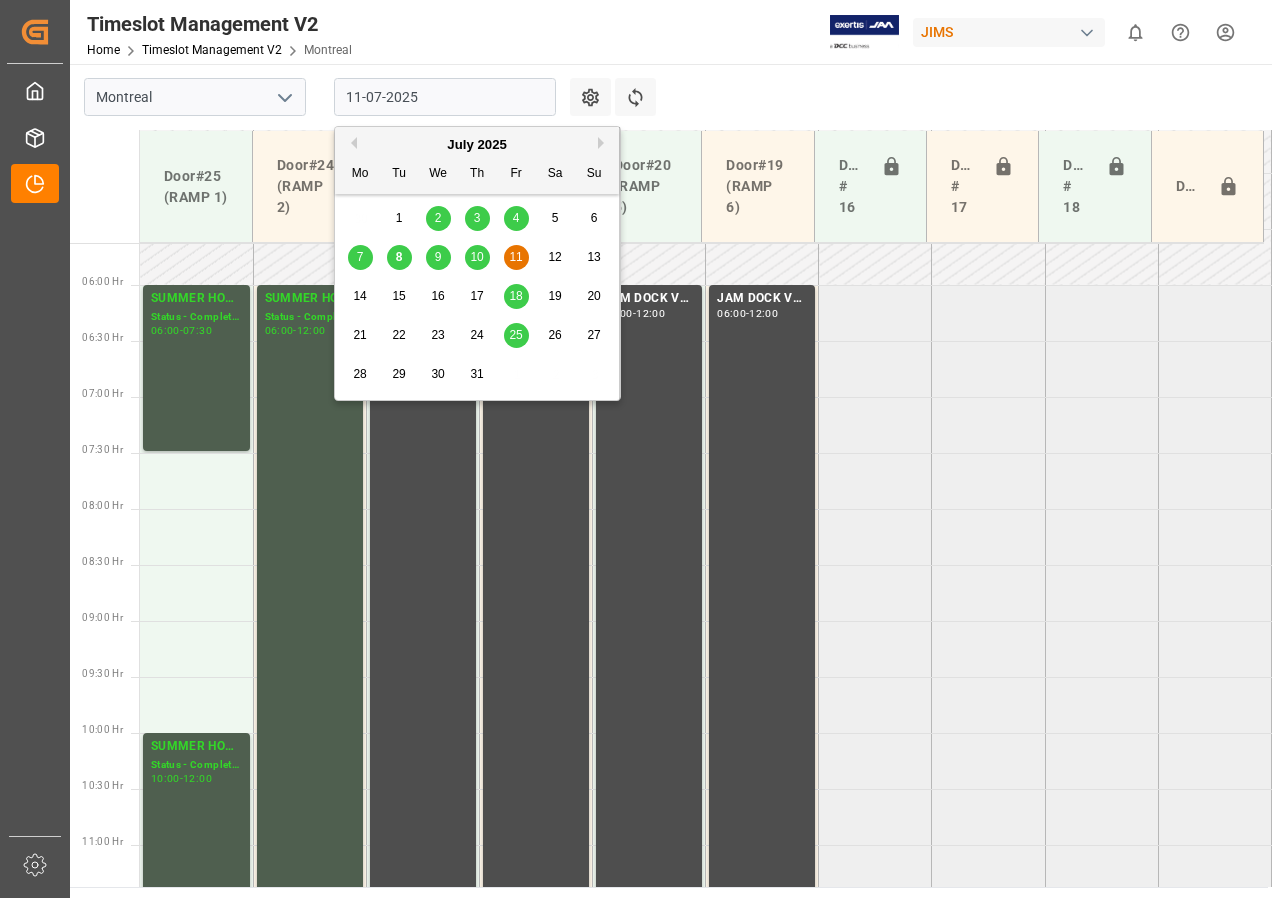 click on "11-07-2025" at bounding box center (445, 97) 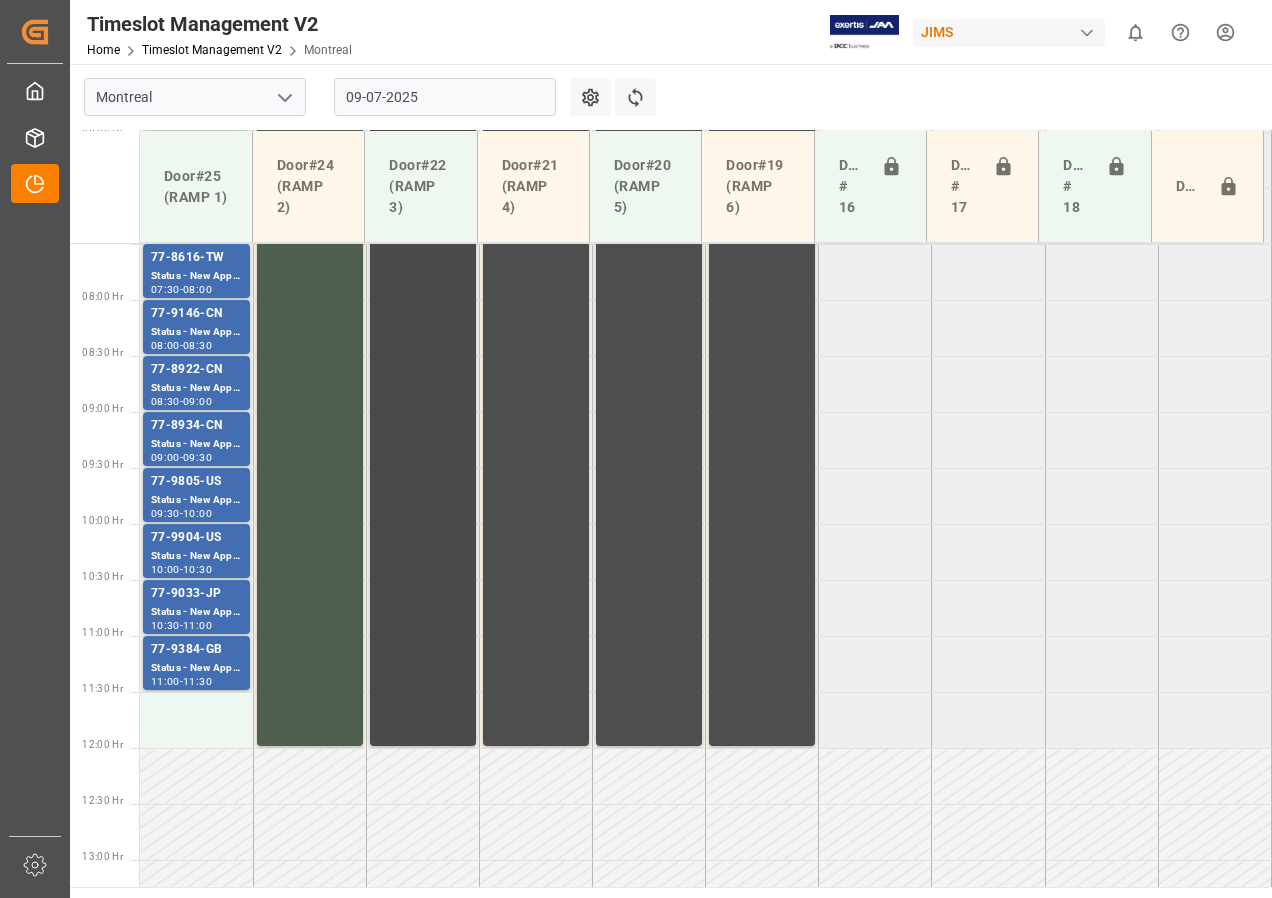 scroll, scrollTop: 837, scrollLeft: 0, axis: vertical 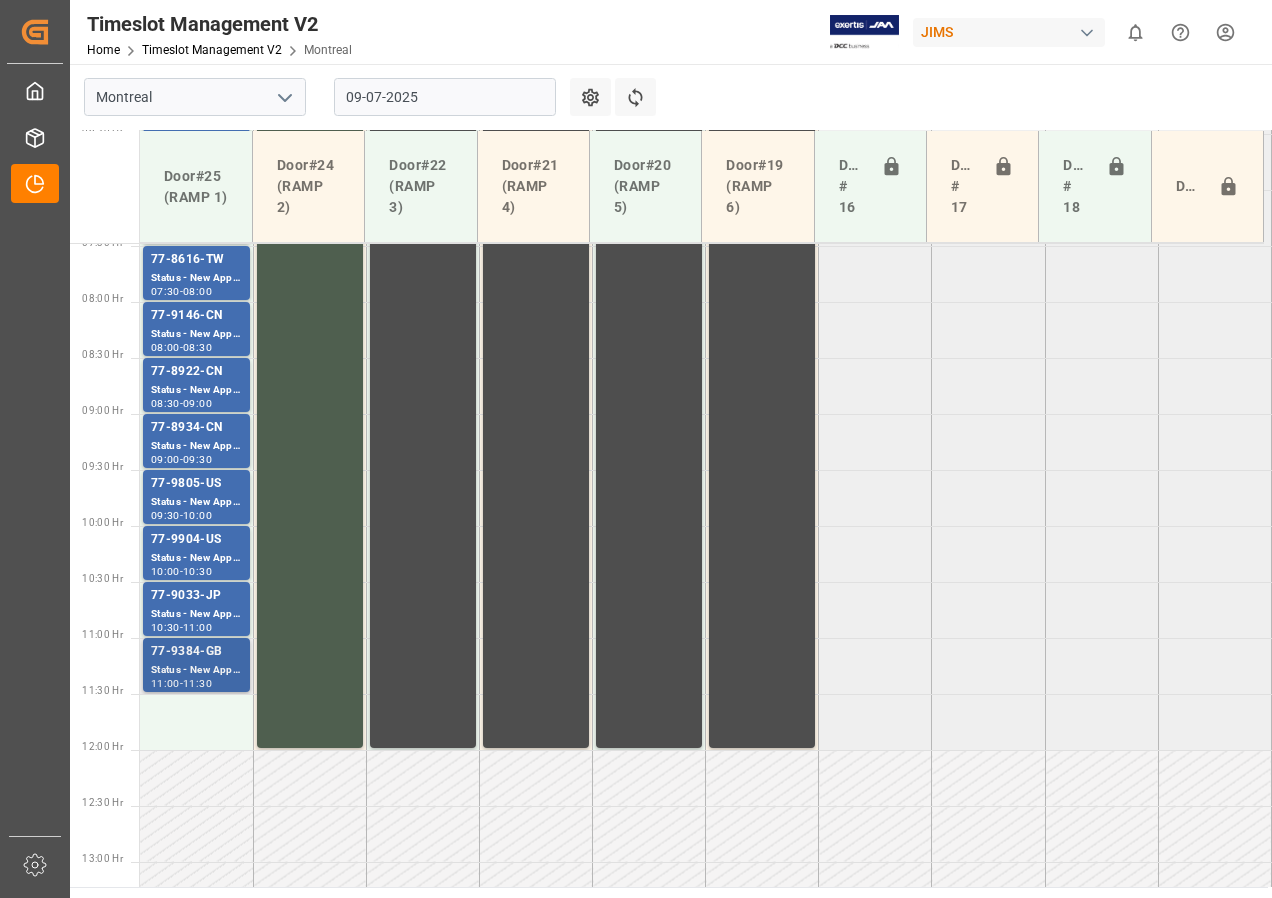 click on "77-9384-GB" at bounding box center (196, 92) 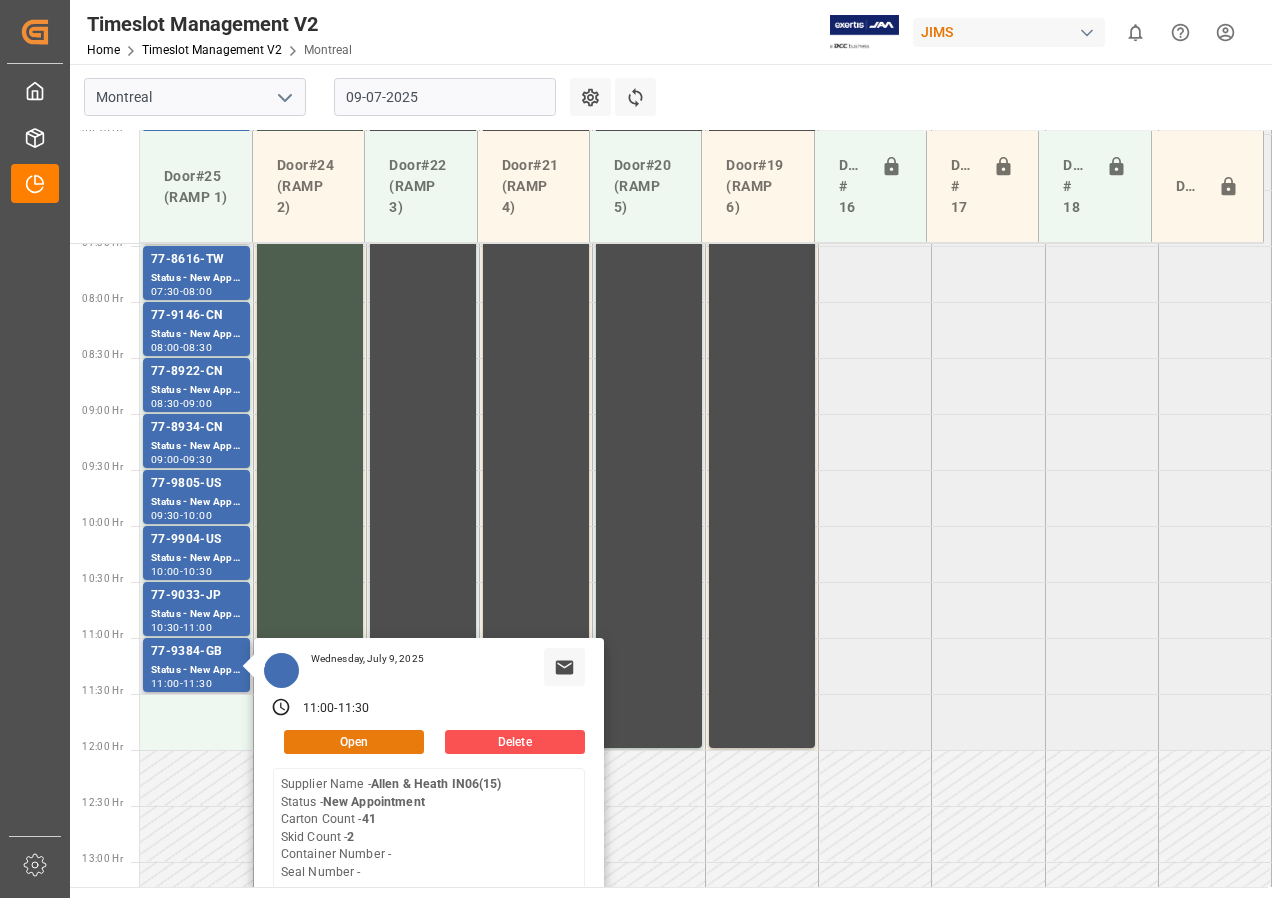 click on "Open" at bounding box center [354, 742] 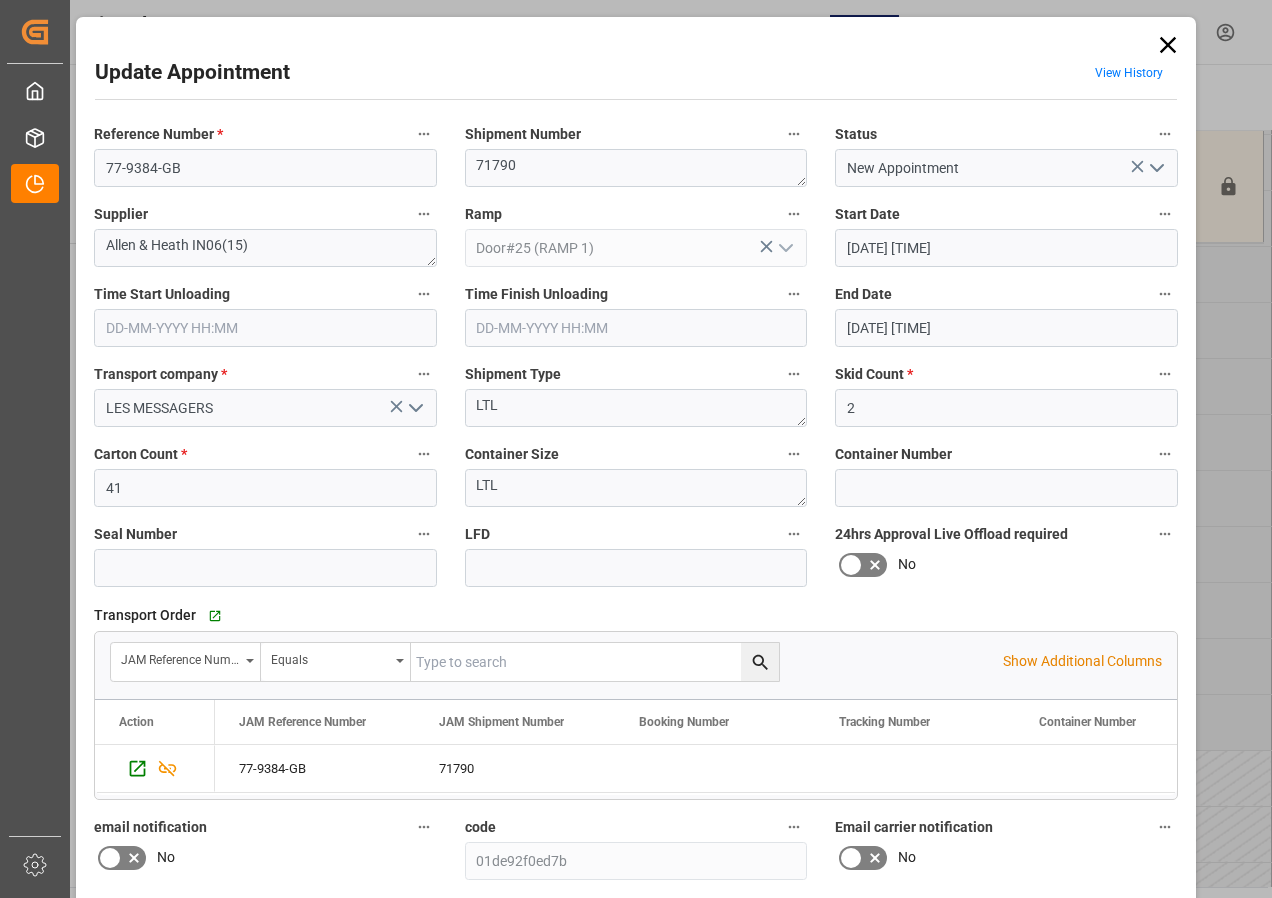 click at bounding box center (1168, 45) 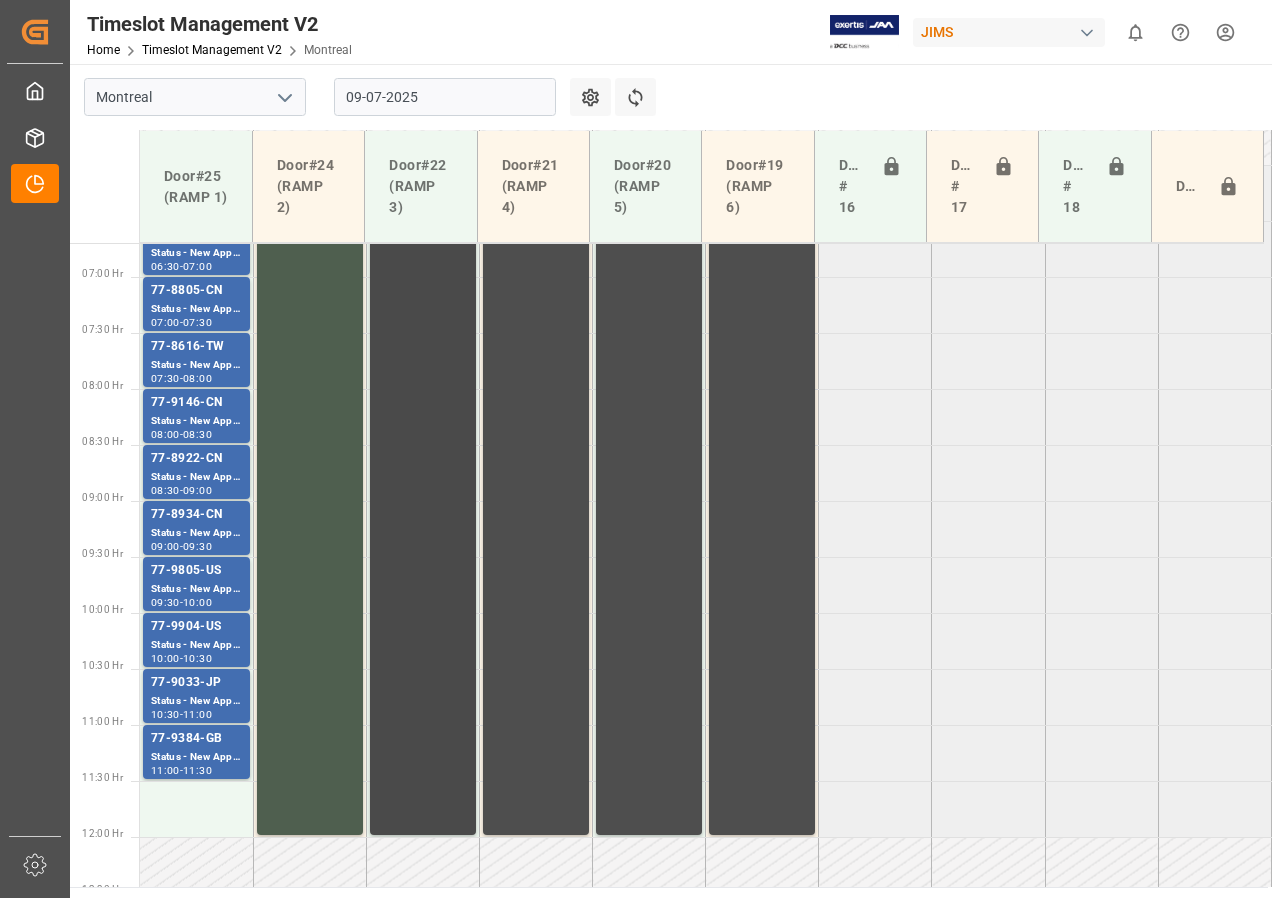scroll, scrollTop: 837, scrollLeft: 0, axis: vertical 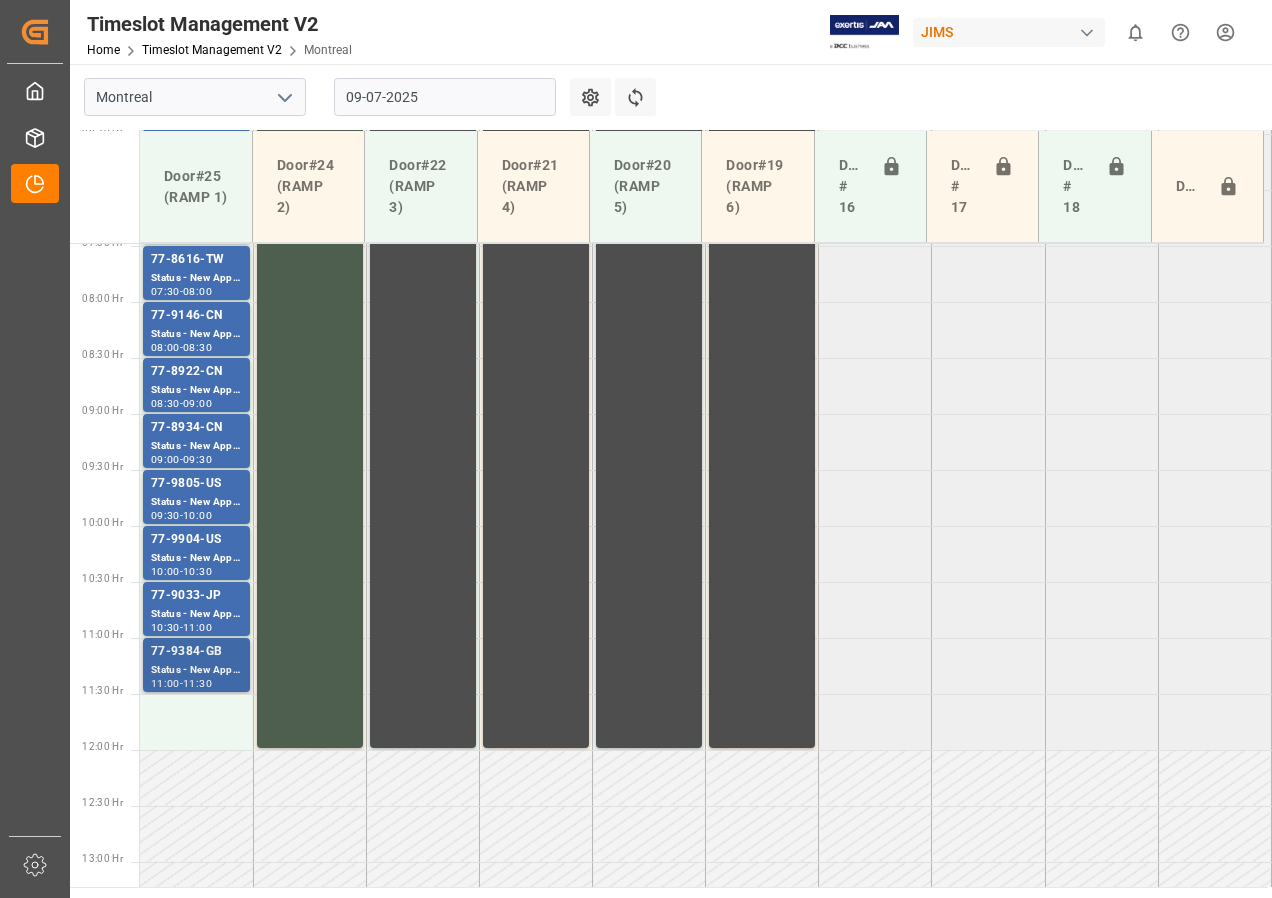 click on "77-9384-GB" at bounding box center (196, 92) 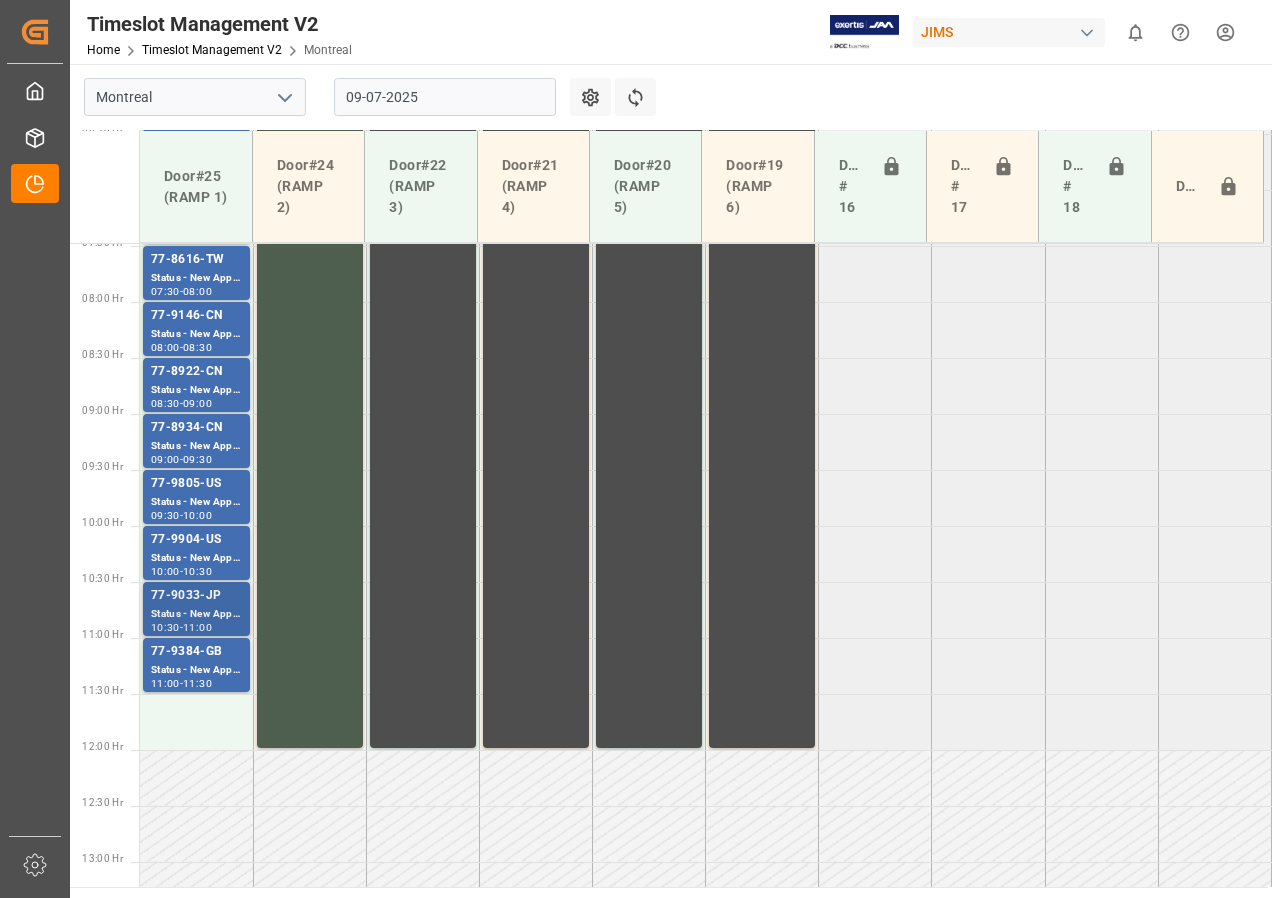 click on "Status - New Appointment" at bounding box center [196, 110] 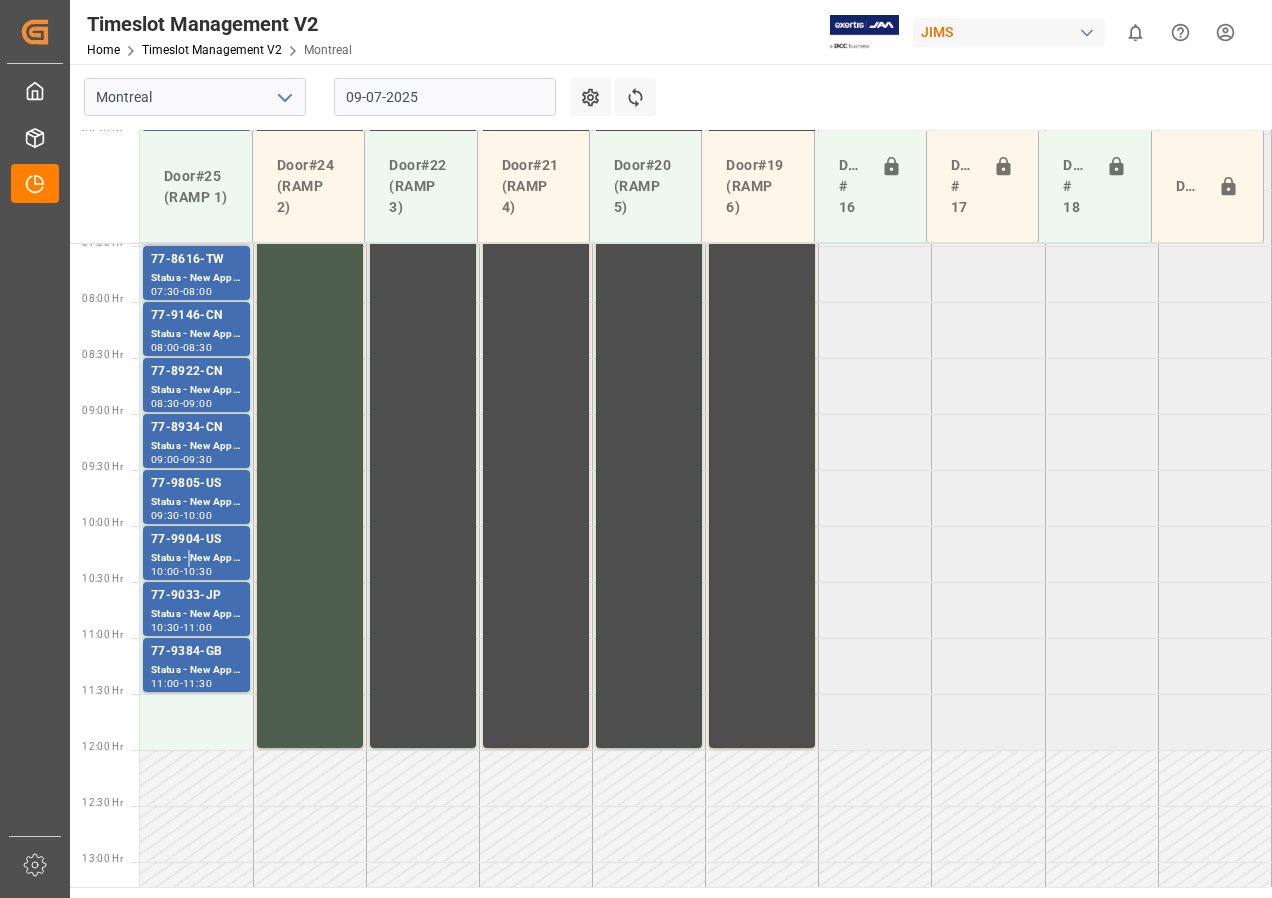 click on "Status - New Appointment" at bounding box center (196, 110) 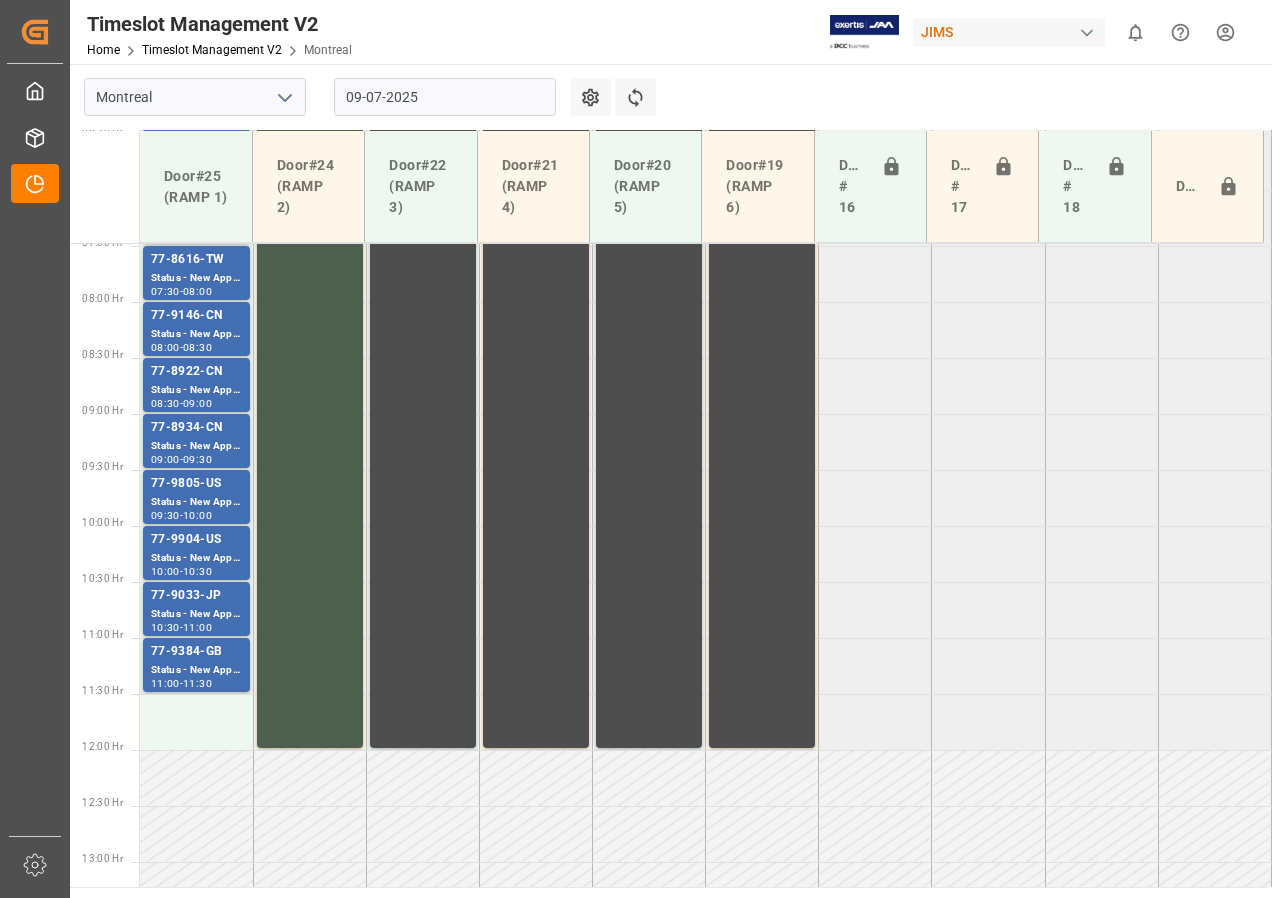 click on "Status - New Appointment" at bounding box center [196, 110] 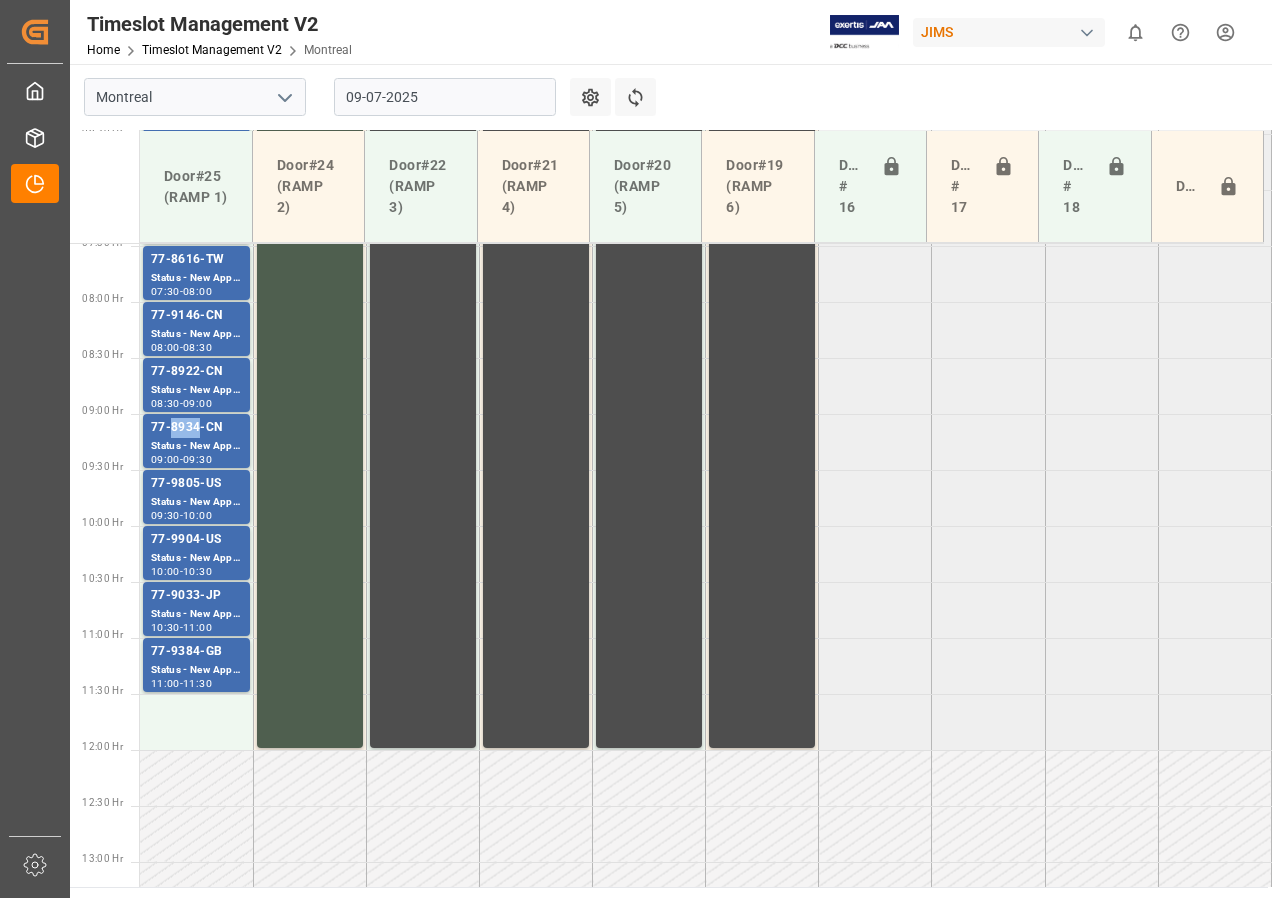 click on "77-8934-CN" at bounding box center (196, 92) 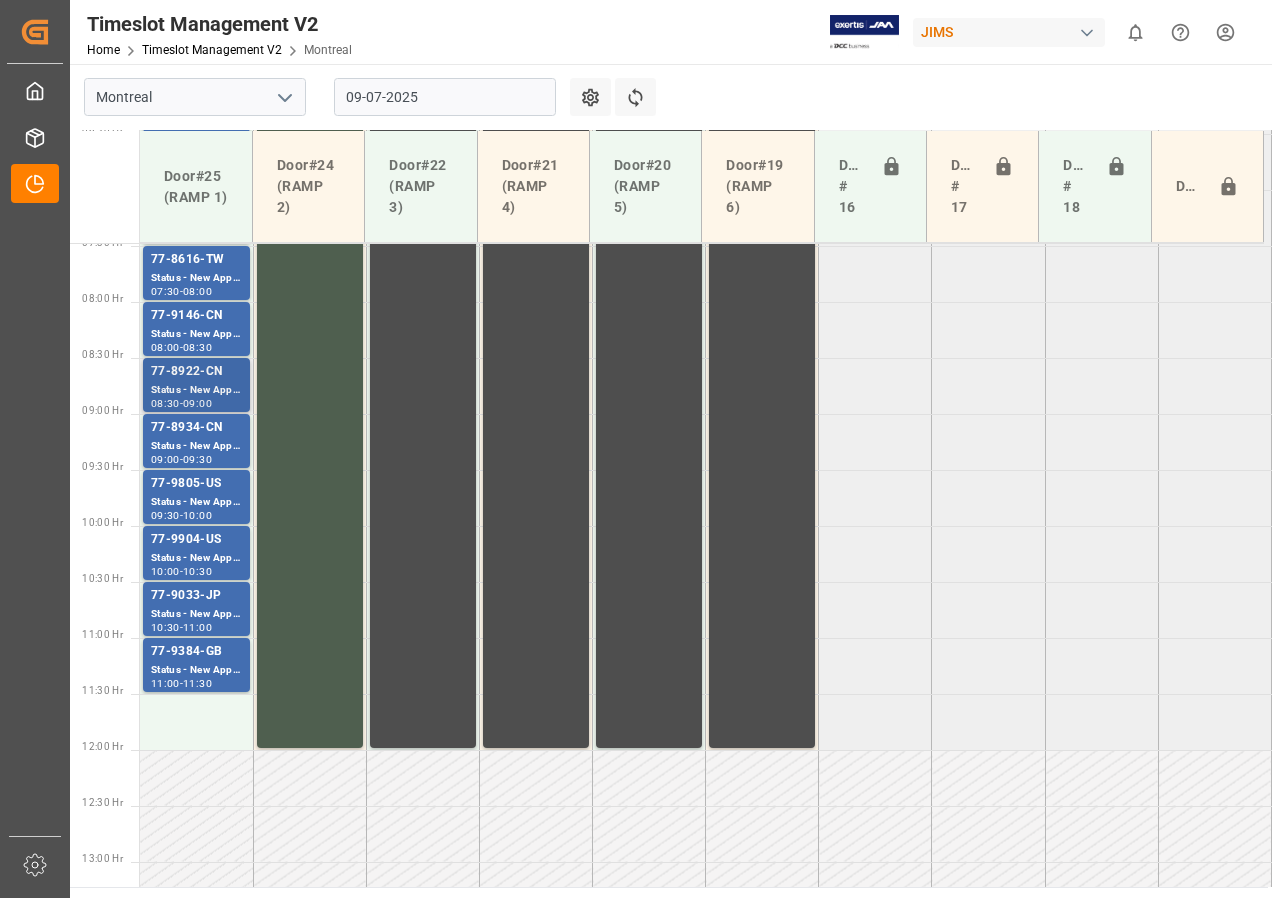 click on "77-8922-CN" at bounding box center (196, 92) 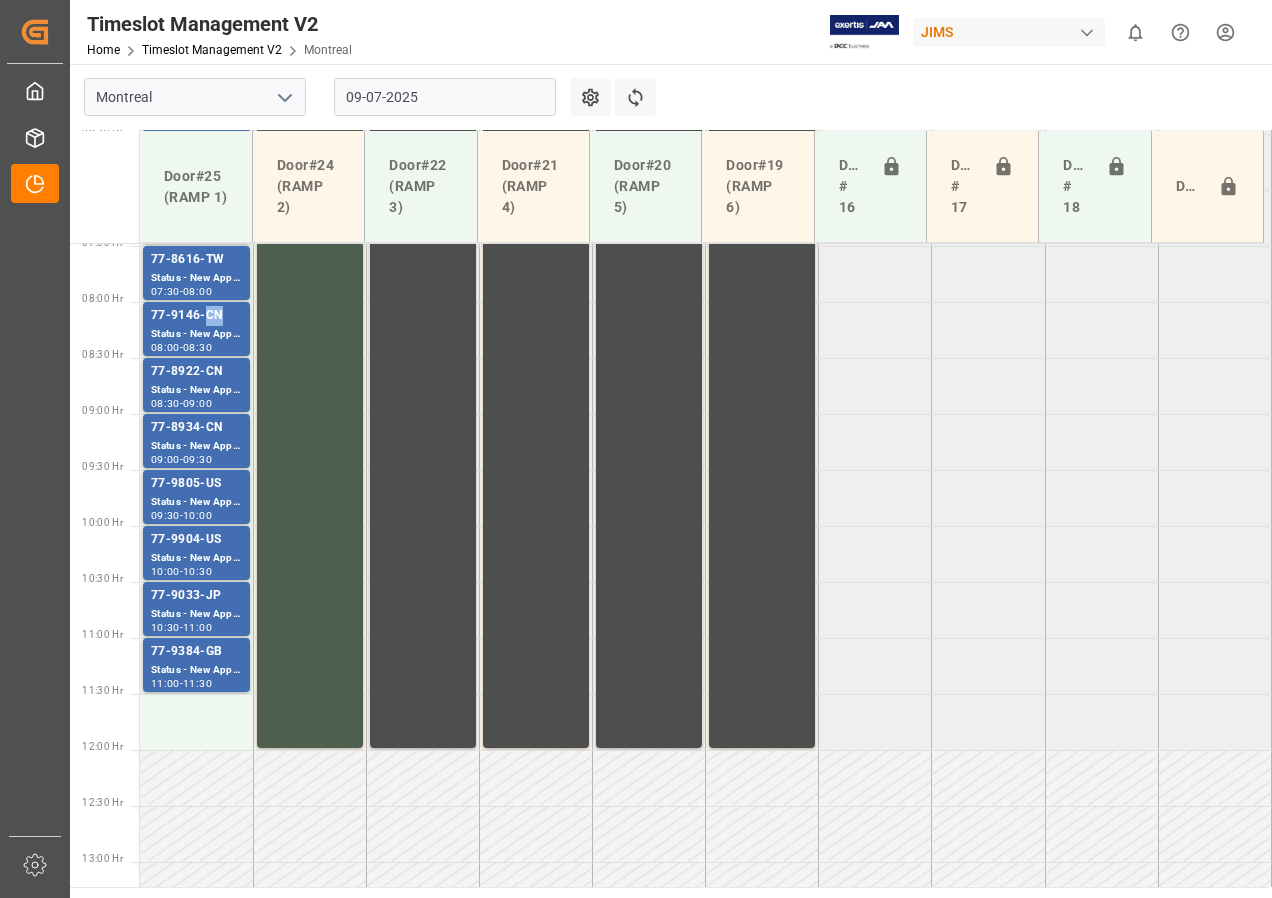click on "77-9146-CN" at bounding box center [196, 92] 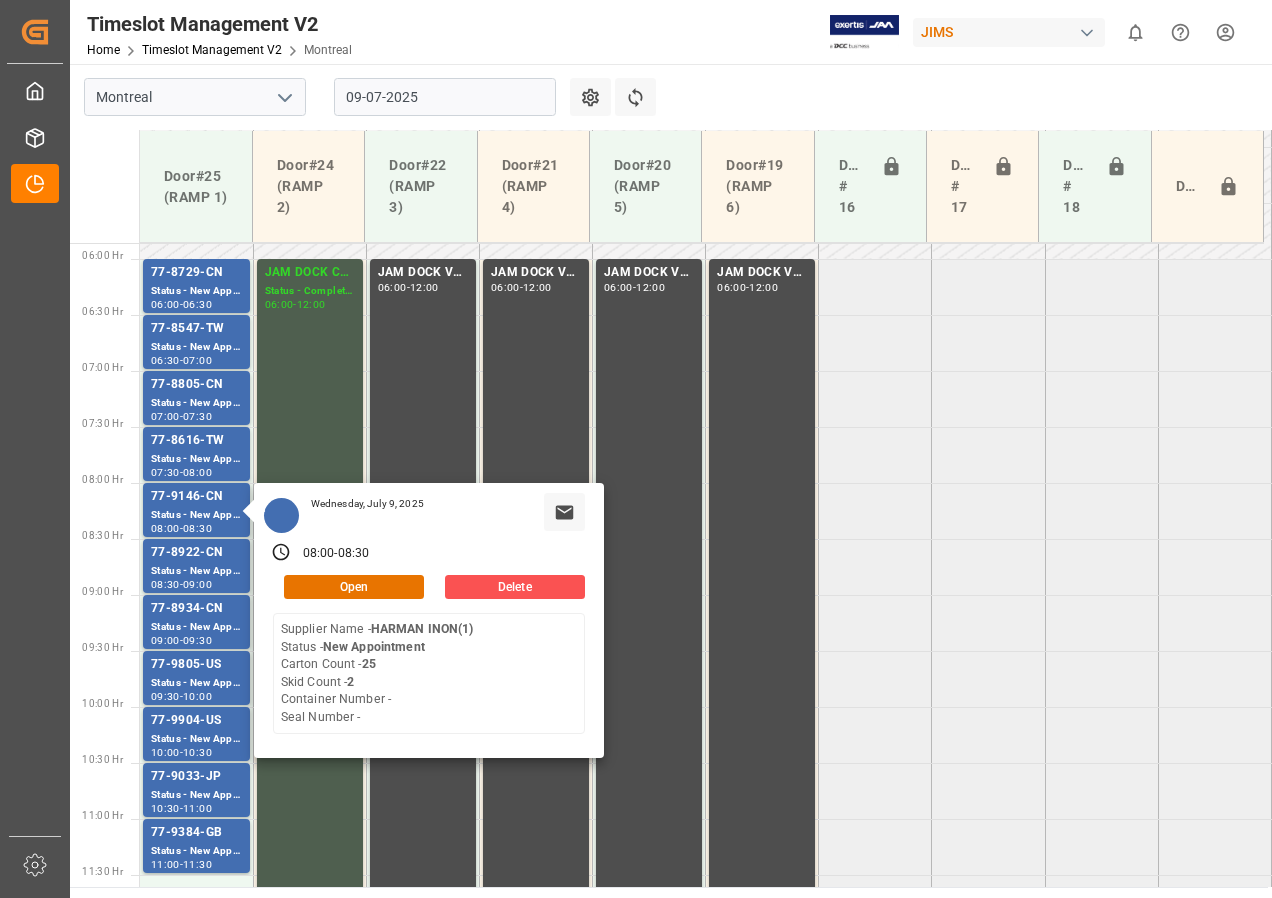 scroll, scrollTop: 637, scrollLeft: 0, axis: vertical 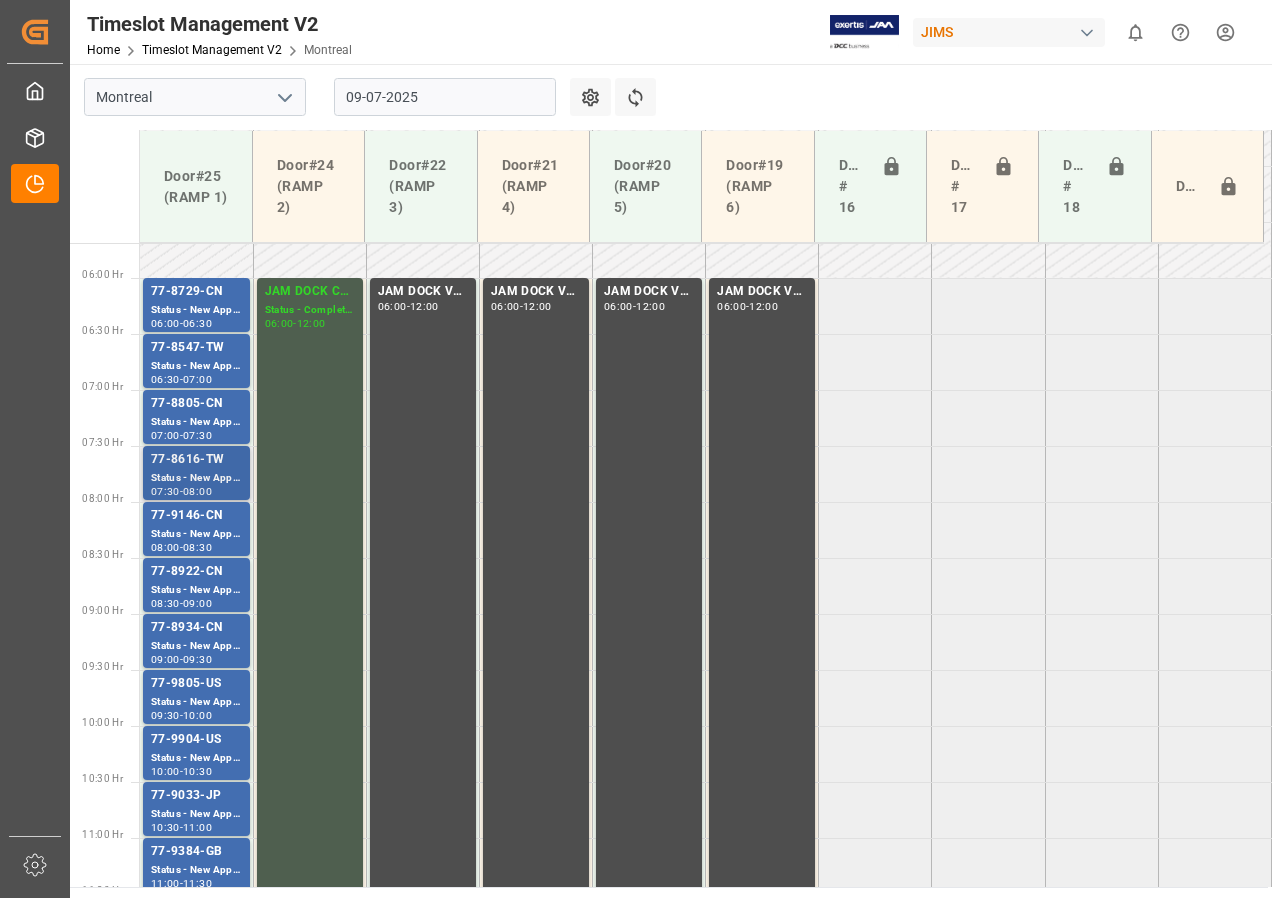 click on "-" at bounding box center (181, 323) 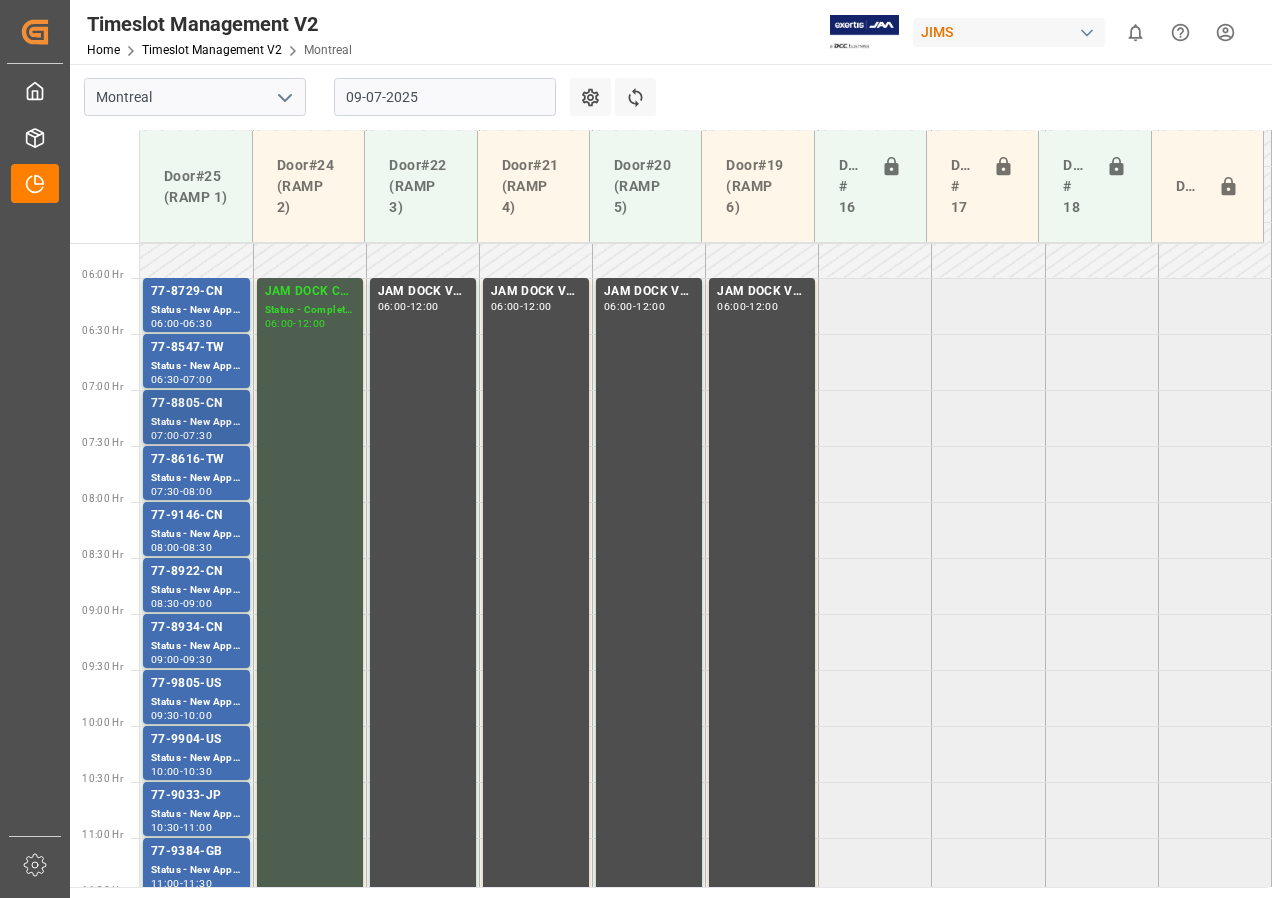 click on "77-8805-CN" at bounding box center [196, 292] 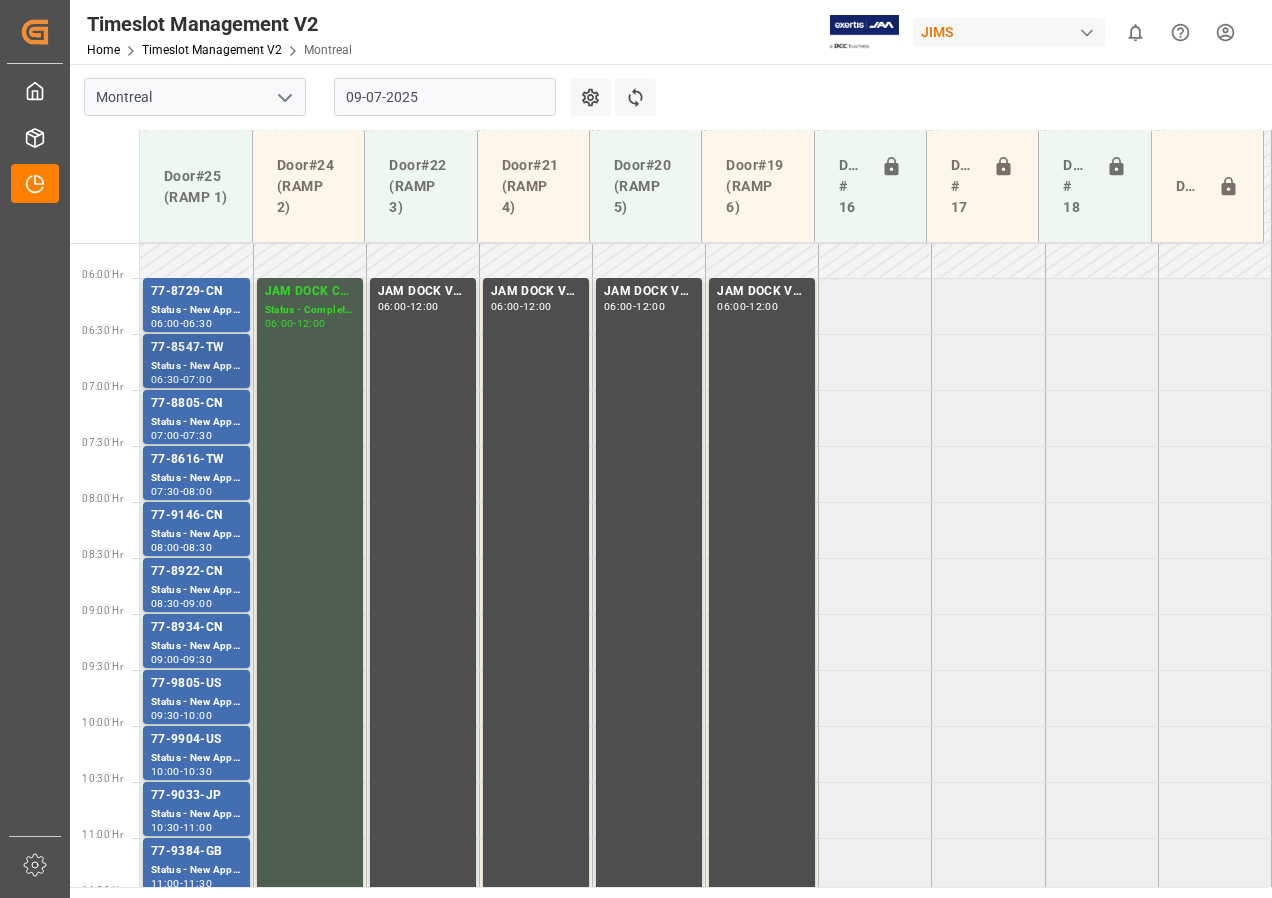 click on "77-8547-TW" at bounding box center (196, 292) 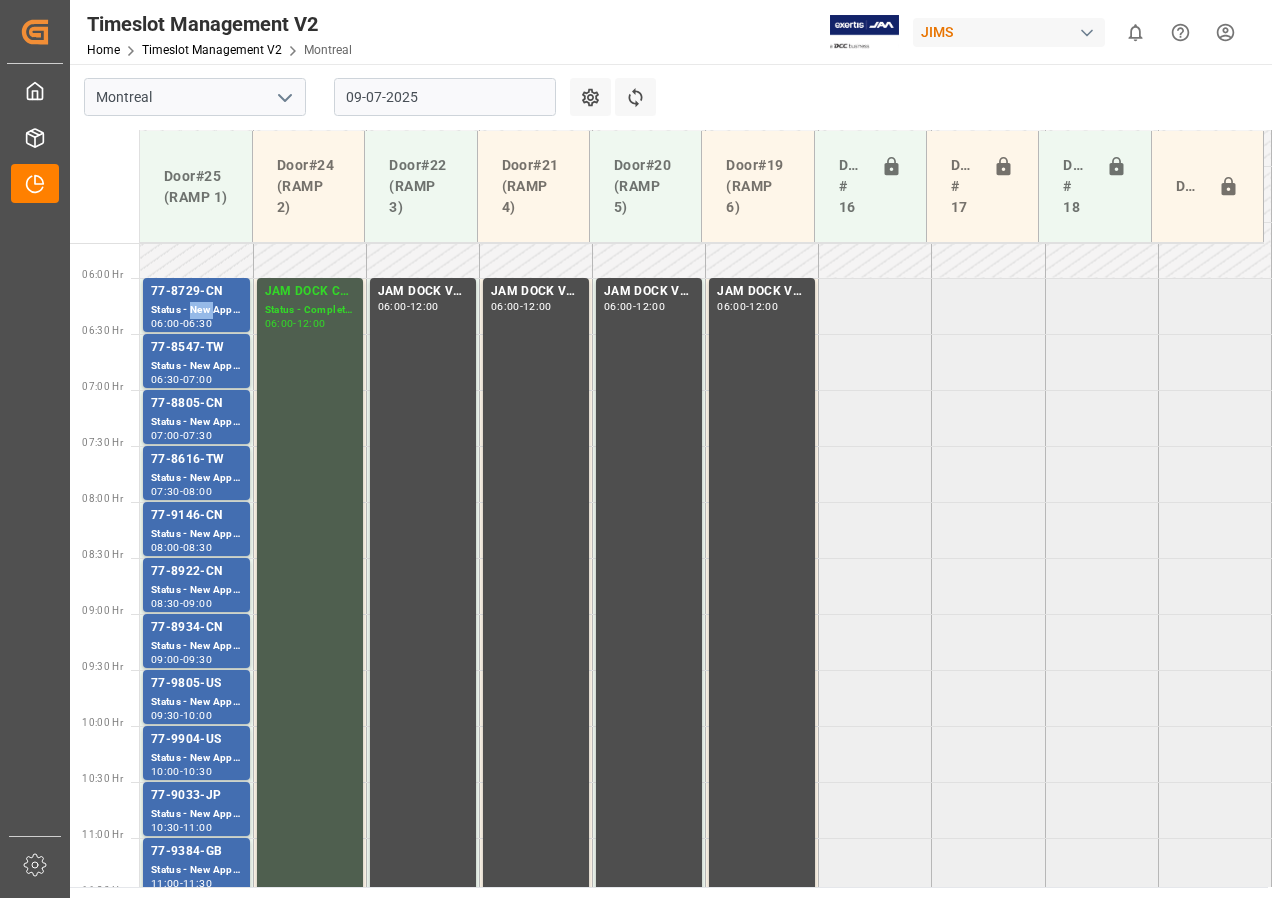 click on "Status - New Appointment" at bounding box center (196, 310) 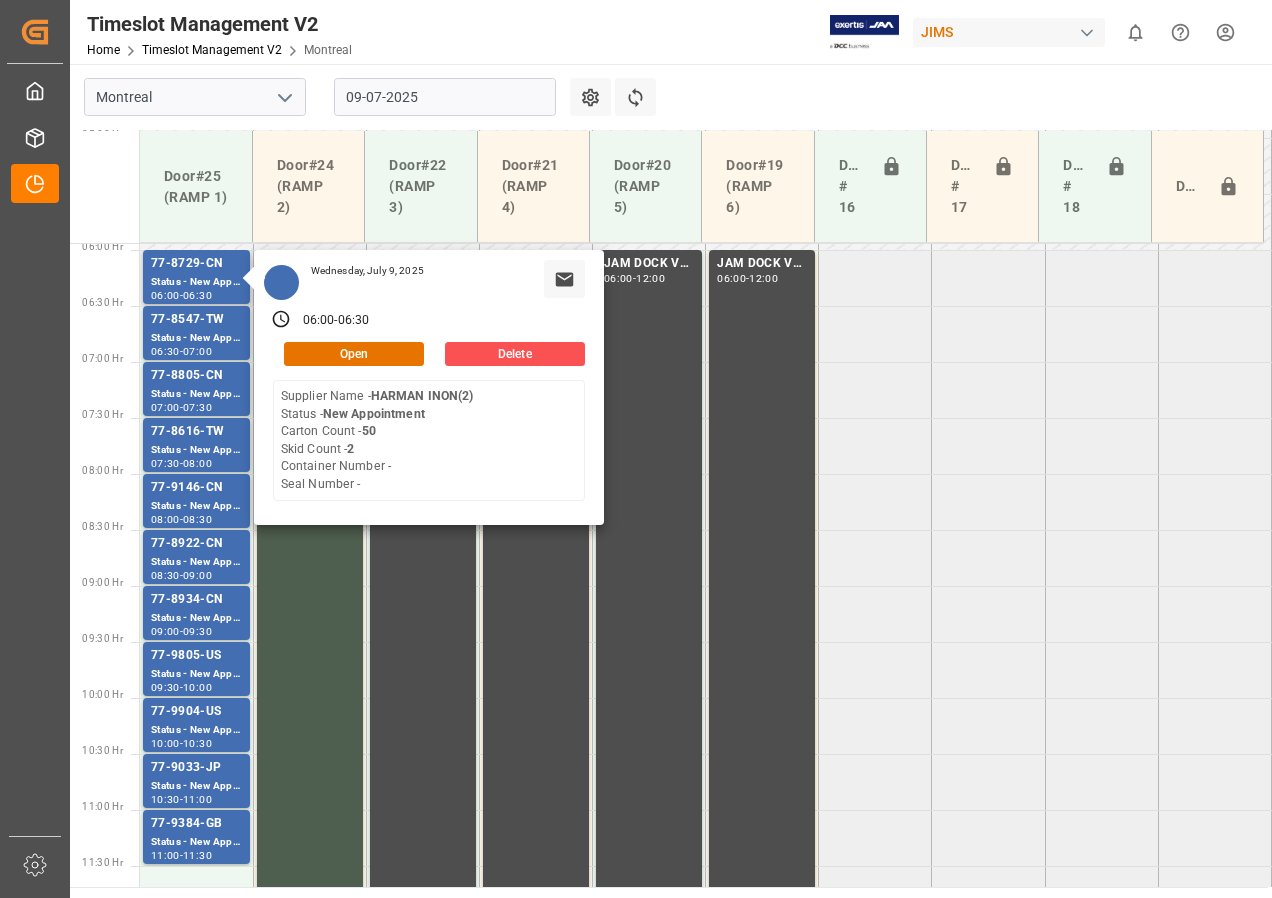 scroll, scrollTop: 537, scrollLeft: 0, axis: vertical 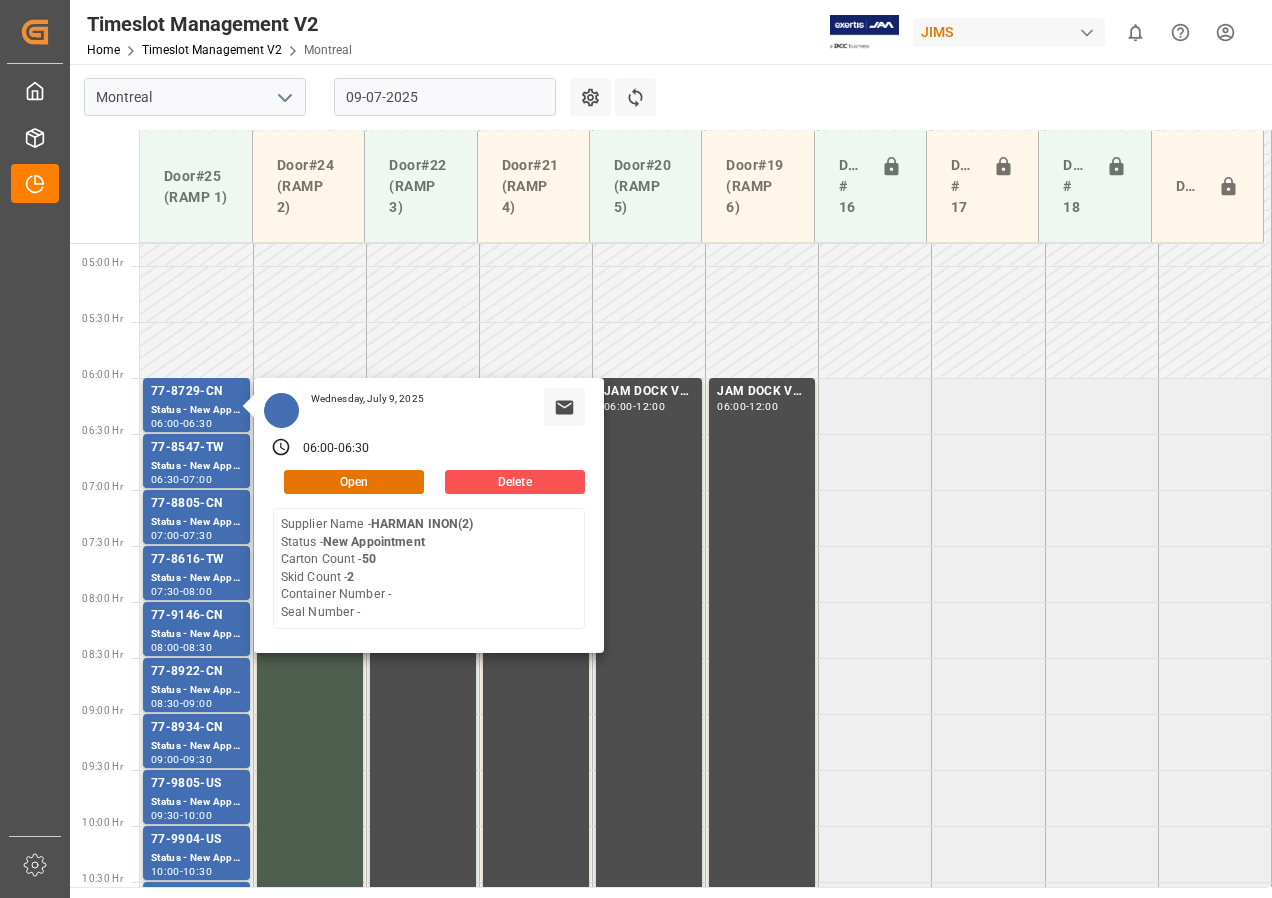 click on "09-07-2025" at bounding box center (445, 97) 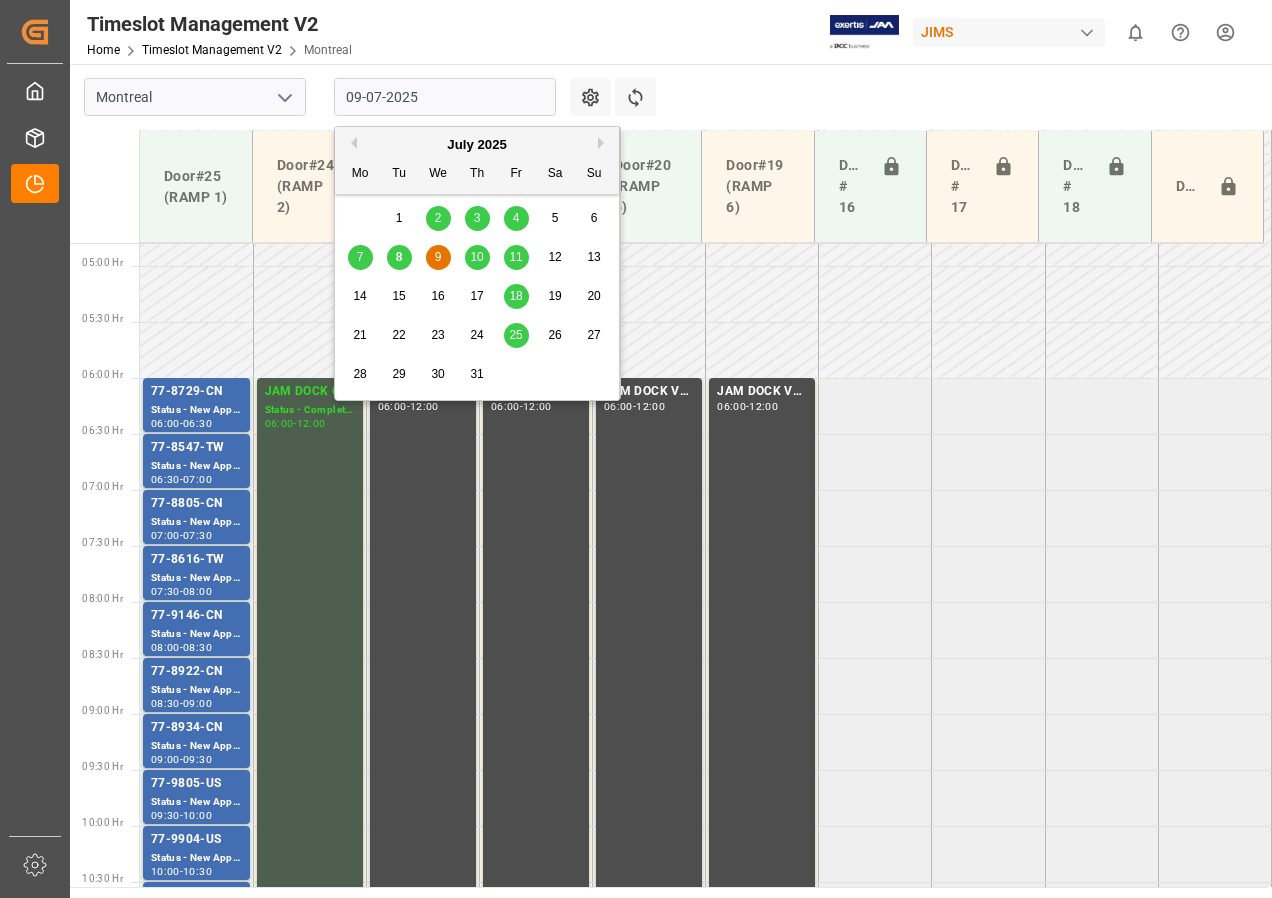 click on "10" at bounding box center (476, 257) 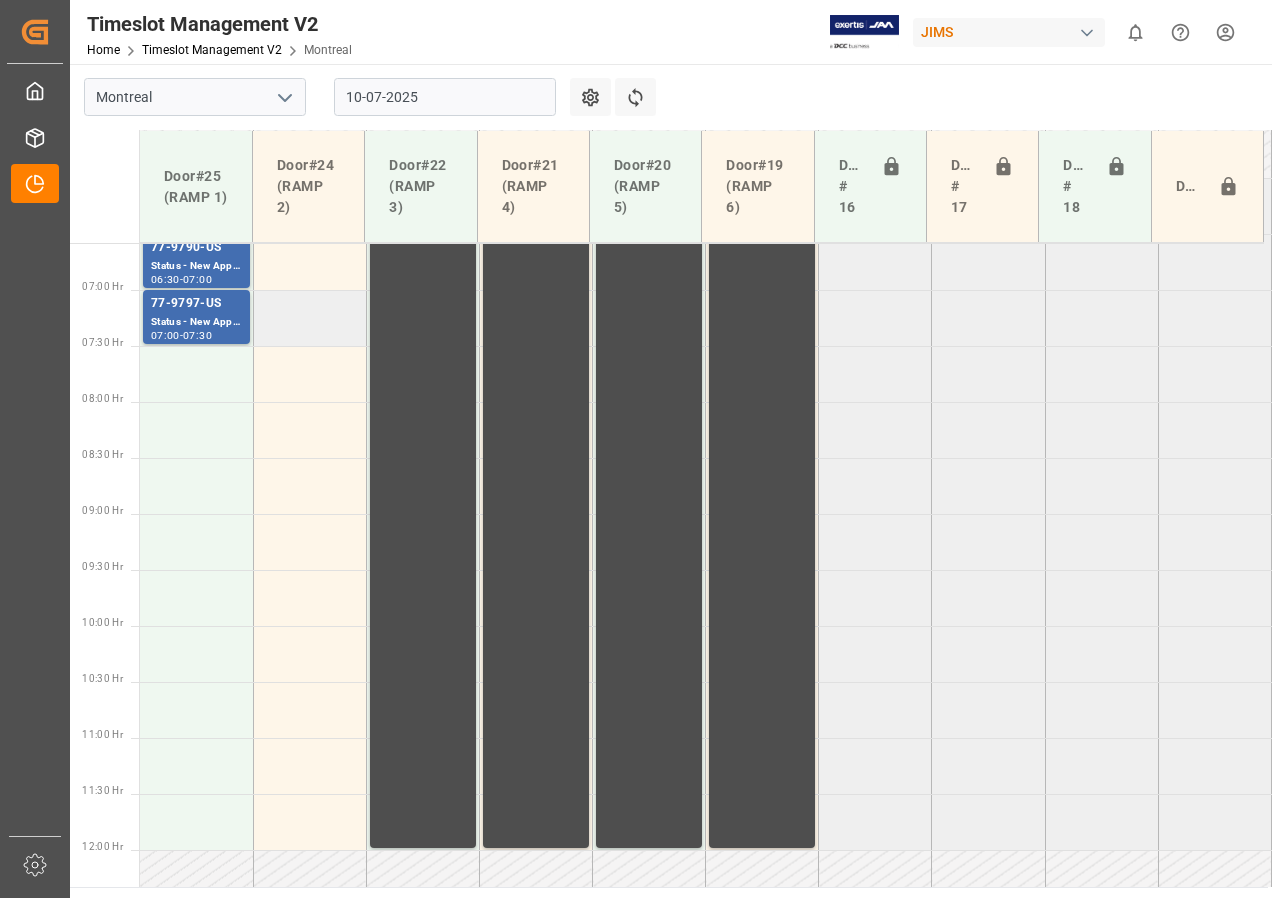 scroll, scrollTop: 637, scrollLeft: 0, axis: vertical 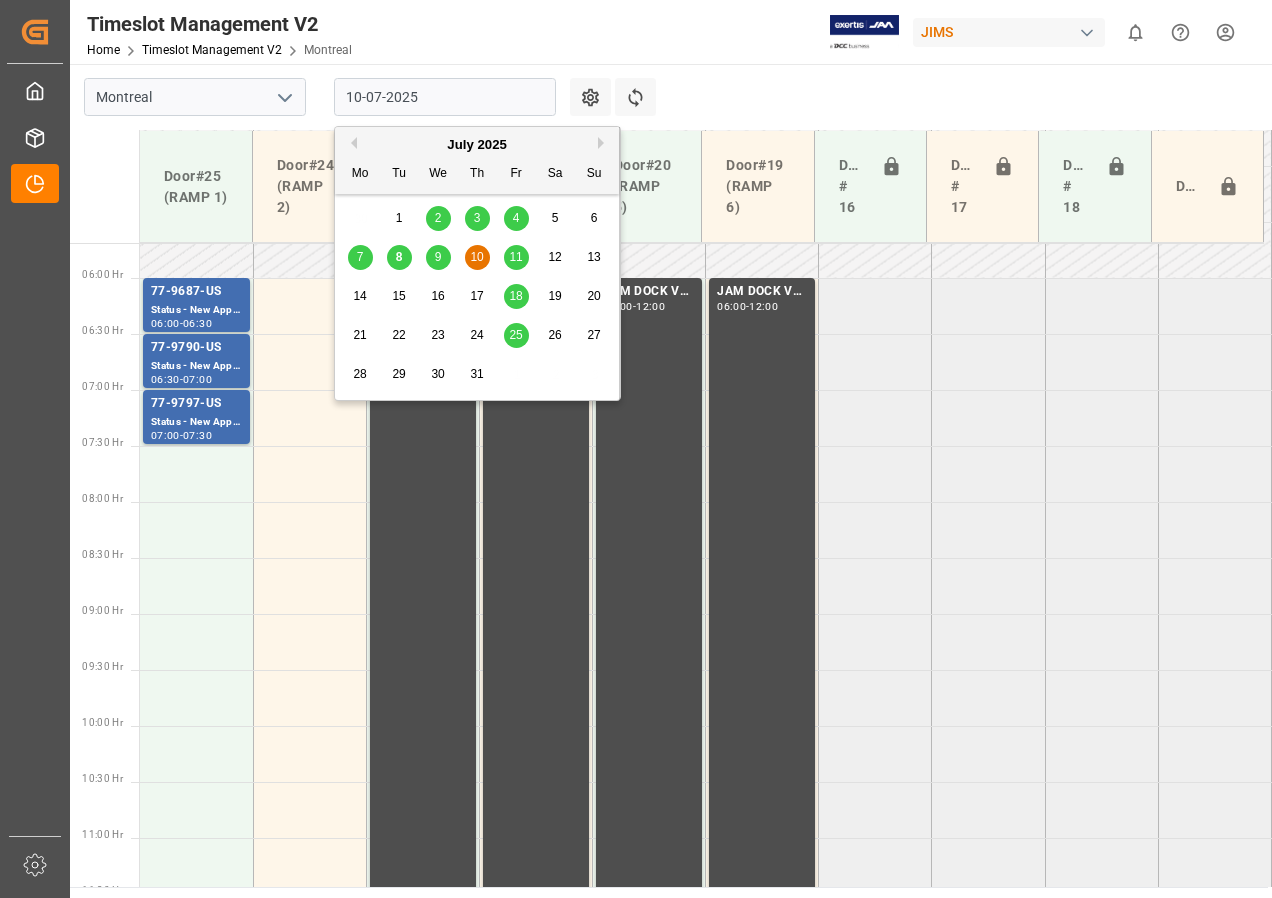 click on "10-07-2025" at bounding box center (445, 97) 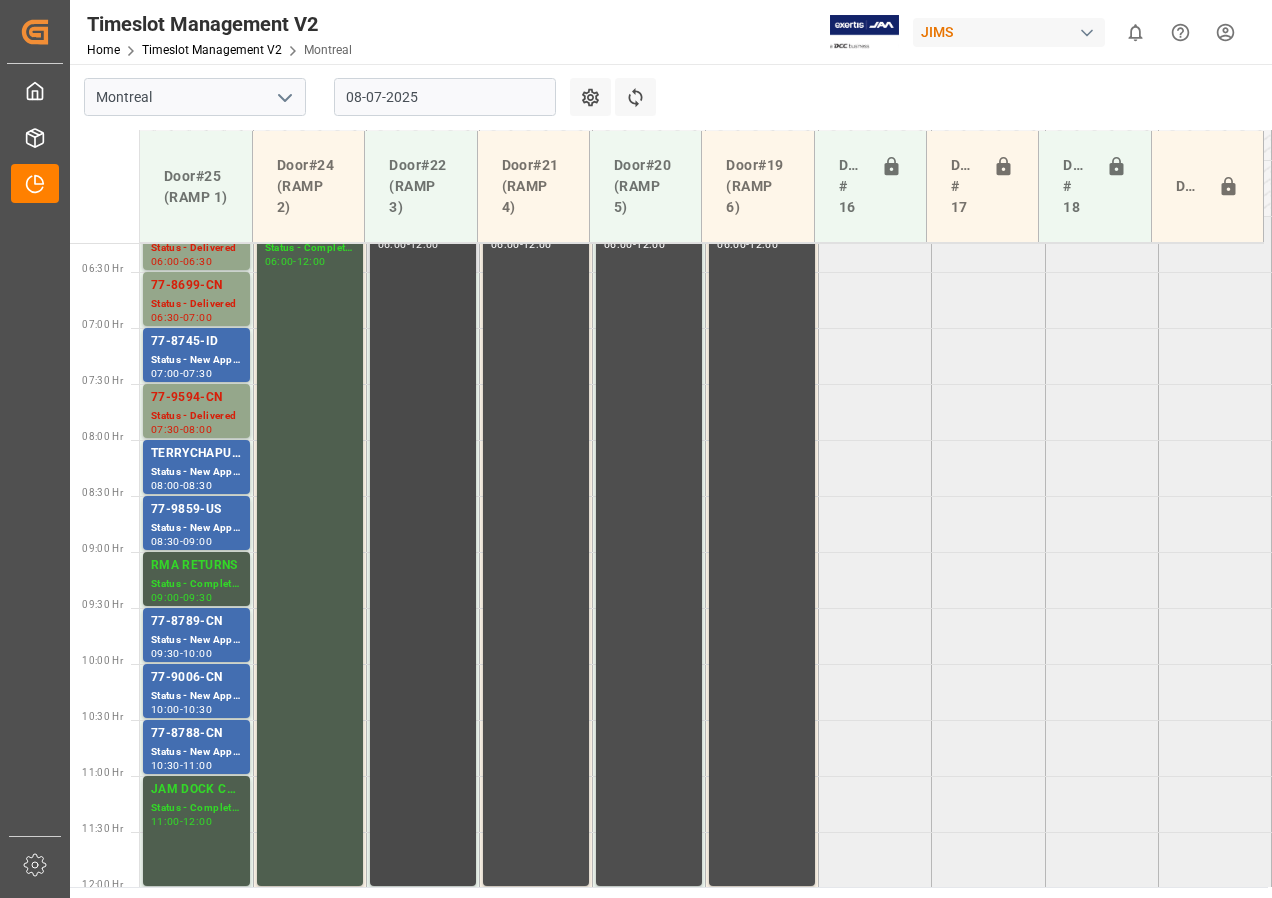 scroll, scrollTop: 734, scrollLeft: 0, axis: vertical 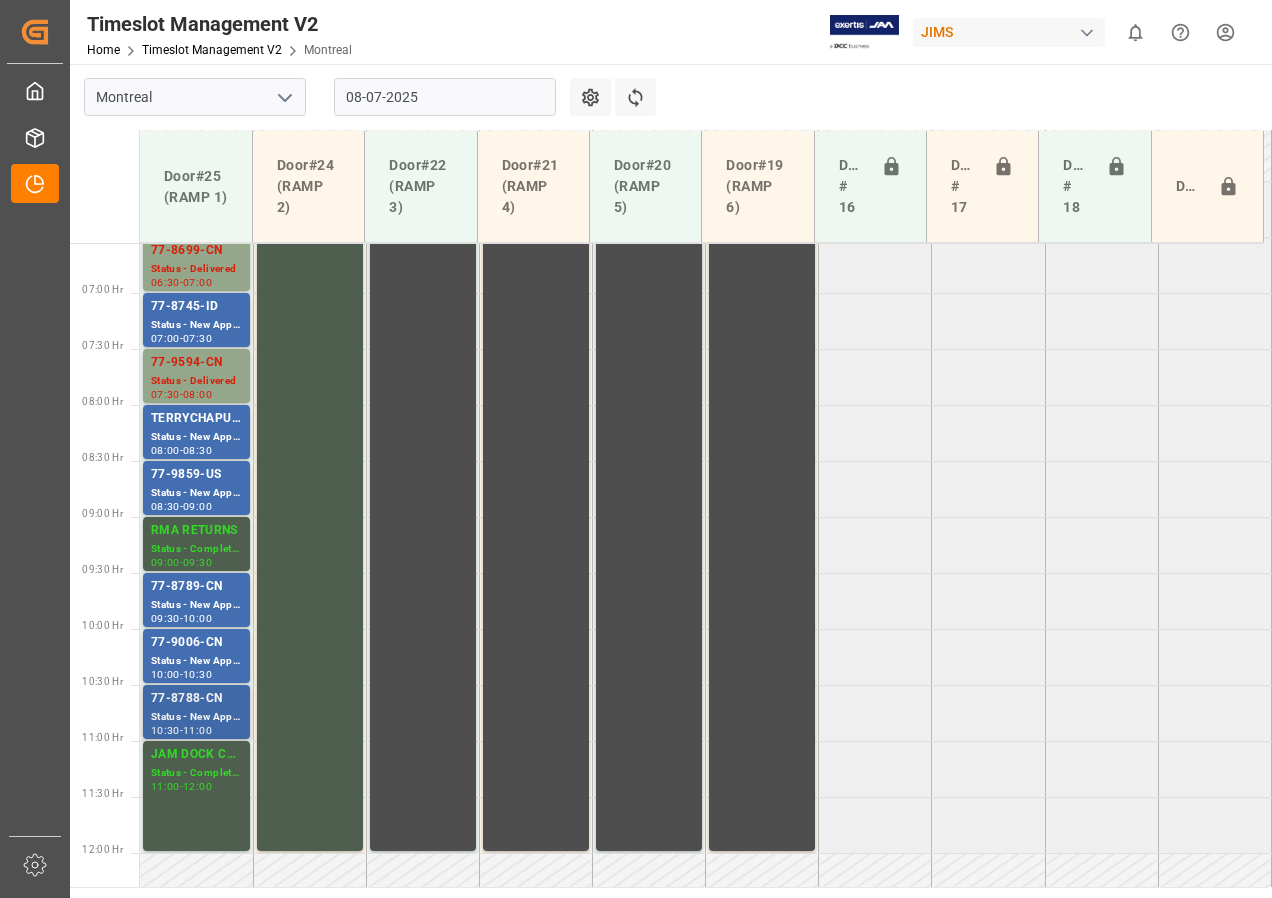 click on "Status - New Appointment" at bounding box center [196, 213] 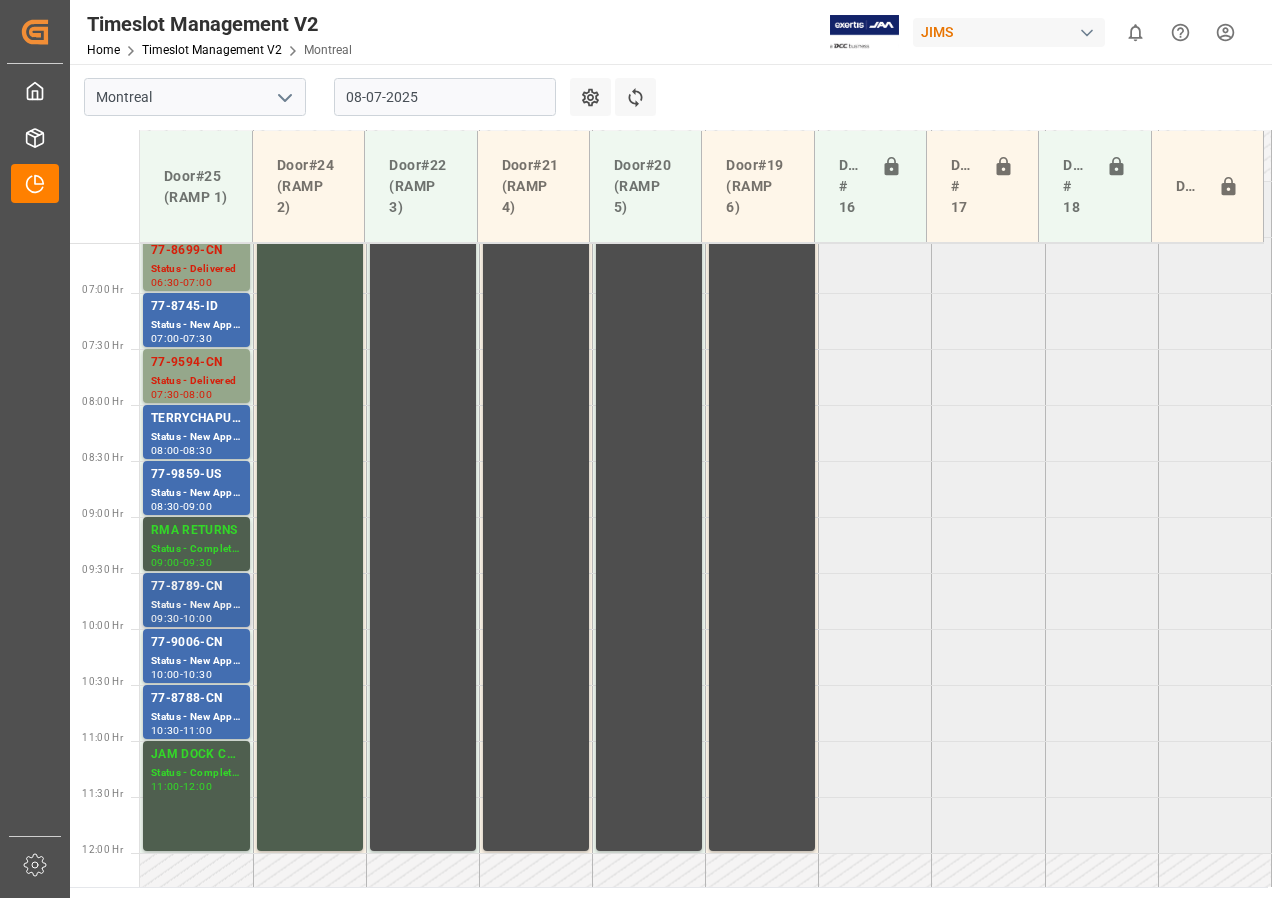 click on "10:00" at bounding box center [197, 226] 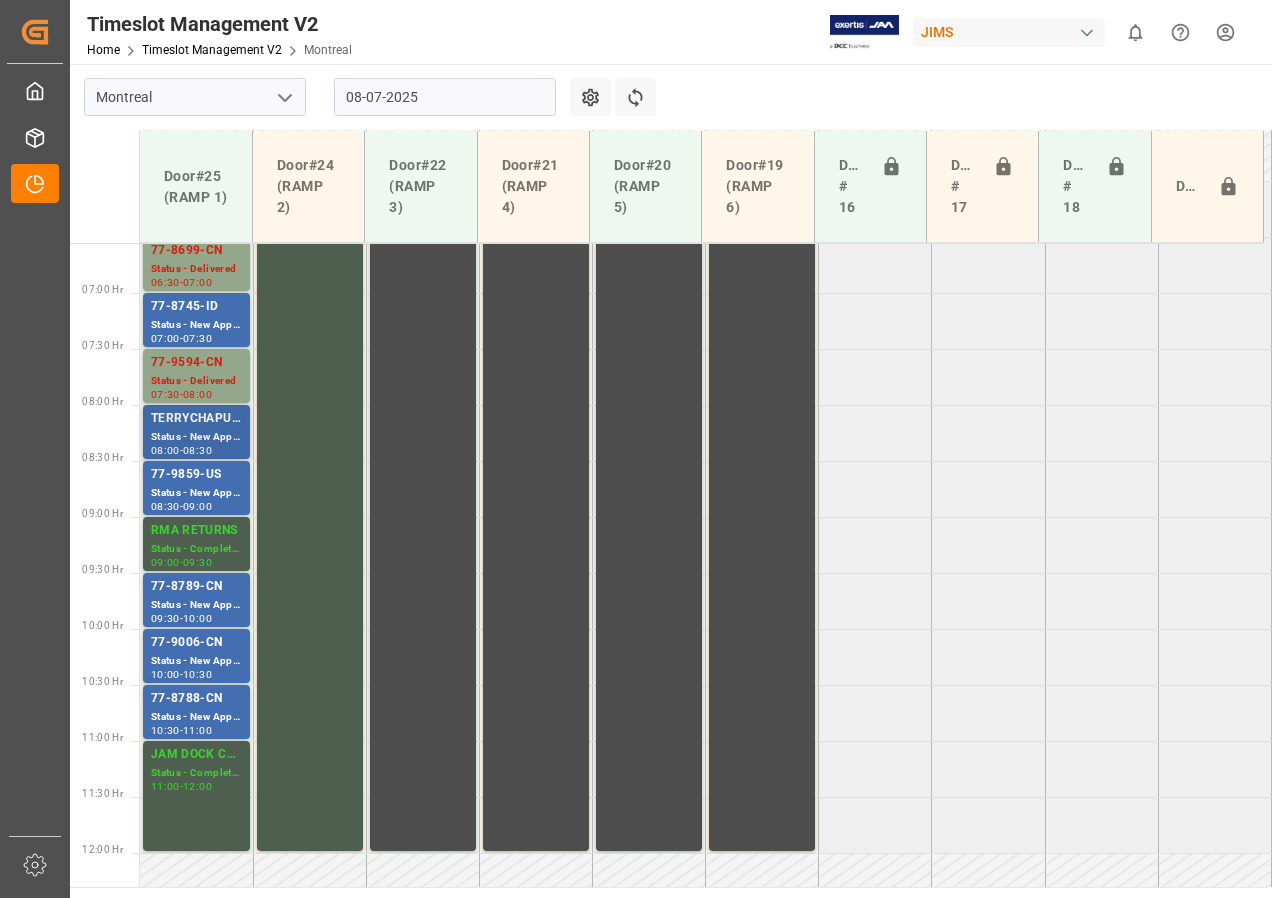 click on "Status - New Appointment" at bounding box center (196, 213) 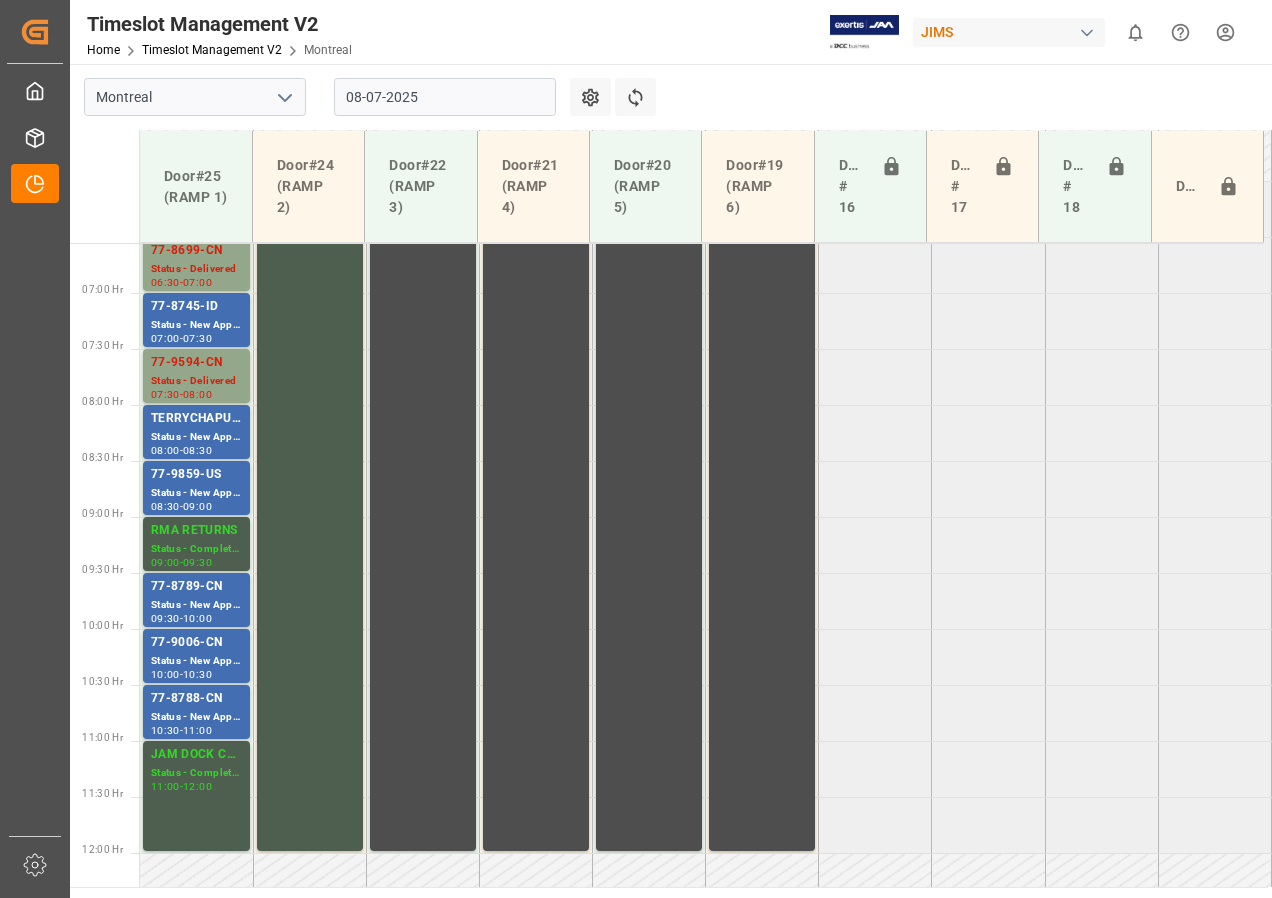 click on "77-9443-IT Status - Delivered 06:00 - 06:30 JAM DOCK CONTROL Status - Completed 06:00 - 12:00 JAM DOCK VOLUME CONTROL 06:00 - 12:00 JAM DOCK VOLUME CONTROL 06:00 - 12:00 JAM DOCK VOLUME CONTROL 06:00 - 12:00 JAM DOCK VOLUME CONTROL 06:00 - 12:00 77-8699-CN Status - Delivered 06:30 - 07:00 77-8745-ID Status - New Appointment 07:00 - 07:30 77-9594-CN Status - Delivered 07:30 - 08:00 TERRYCHAPUT/ ULINE Status - New Appointment 08:00 - 08:30 77-9859-US Status - New Appointment 08:30 - 09:00 RMA RETURNS Status - Completed 09:00 - 09:30 77-8789-CN Status - New Appointment 09:30 - 10:00 77-9006-CN Status - New Appointment 10:00 - 10:30 77-8788-CN Status - New Appointment 10:30 - 11:00 JAM DOCK CONTROL Status - Completed 11:00 - 12:00" at bounding box center (706, 853) 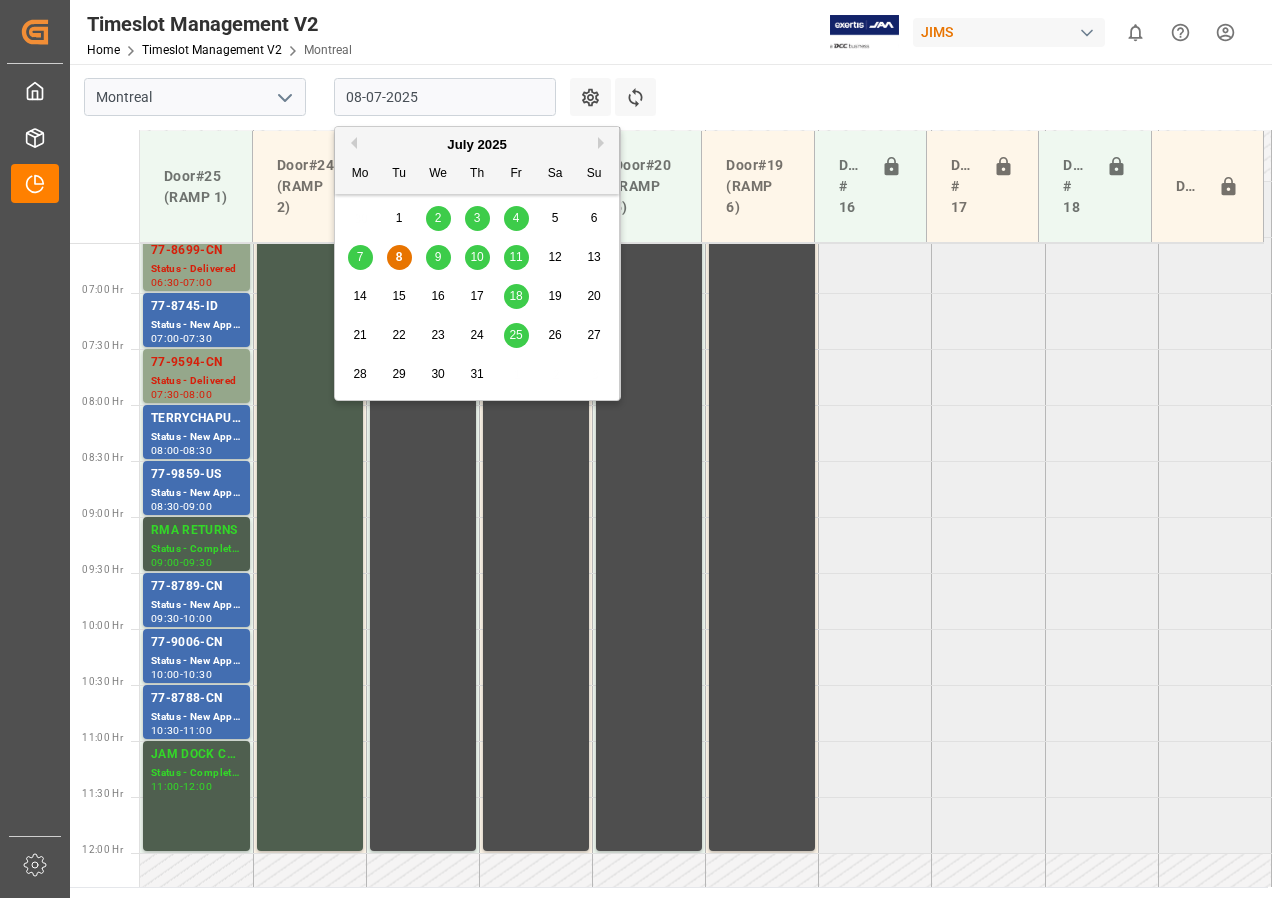 click on "08-07-2025" at bounding box center [445, 97] 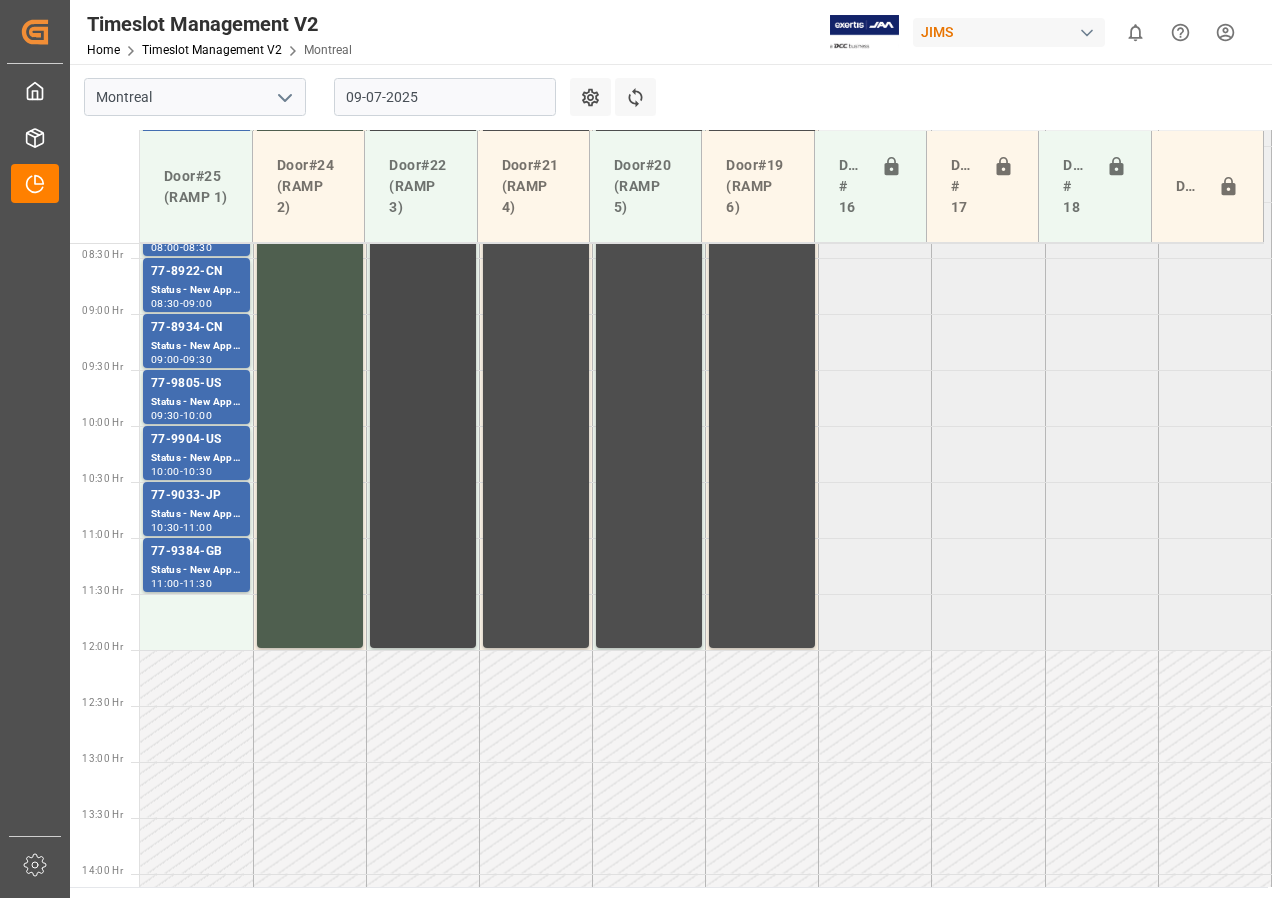 scroll, scrollTop: 737, scrollLeft: 0, axis: vertical 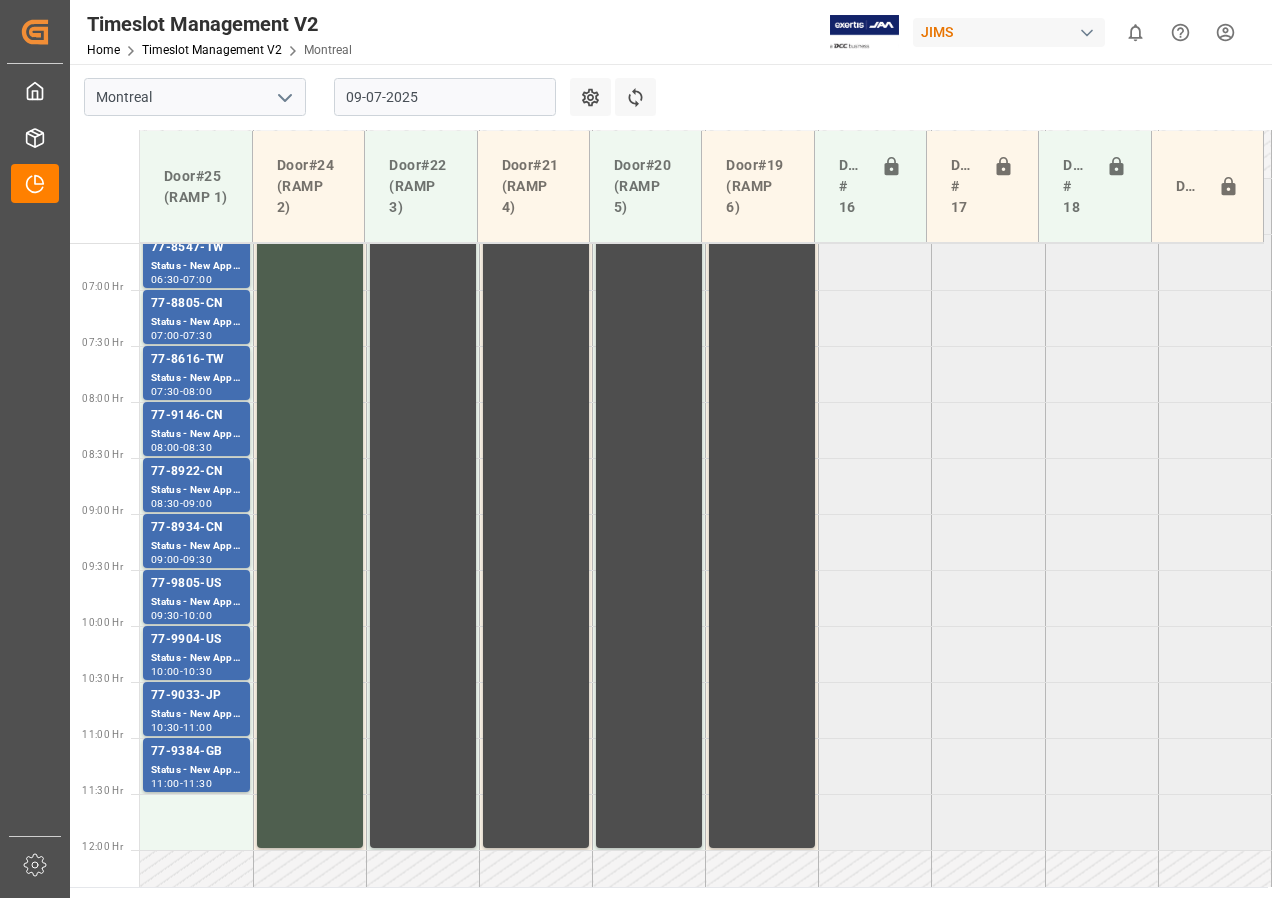 click on "09-07-2025" at bounding box center (445, 97) 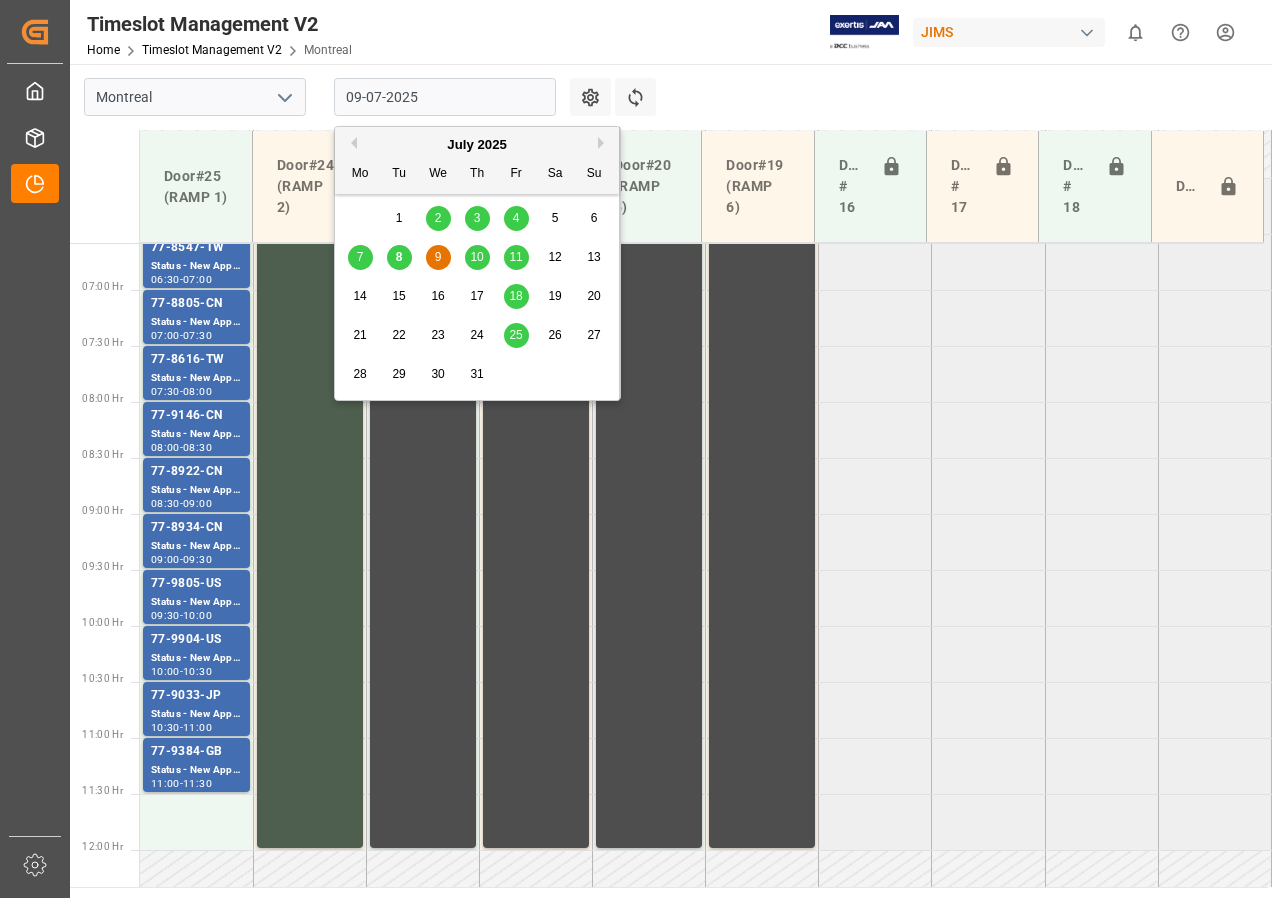 click on "10" at bounding box center (476, 257) 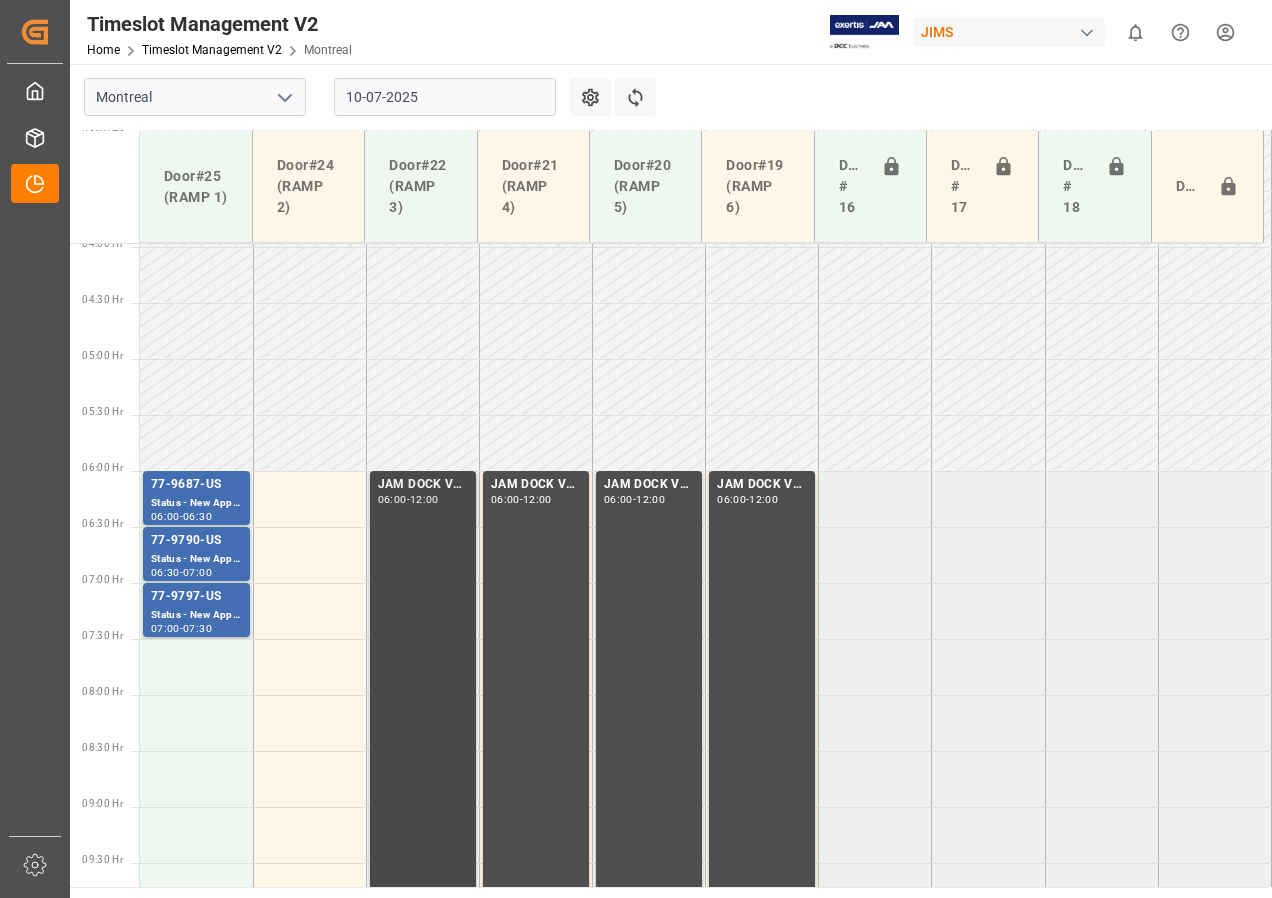 scroll, scrollTop: 437, scrollLeft: 0, axis: vertical 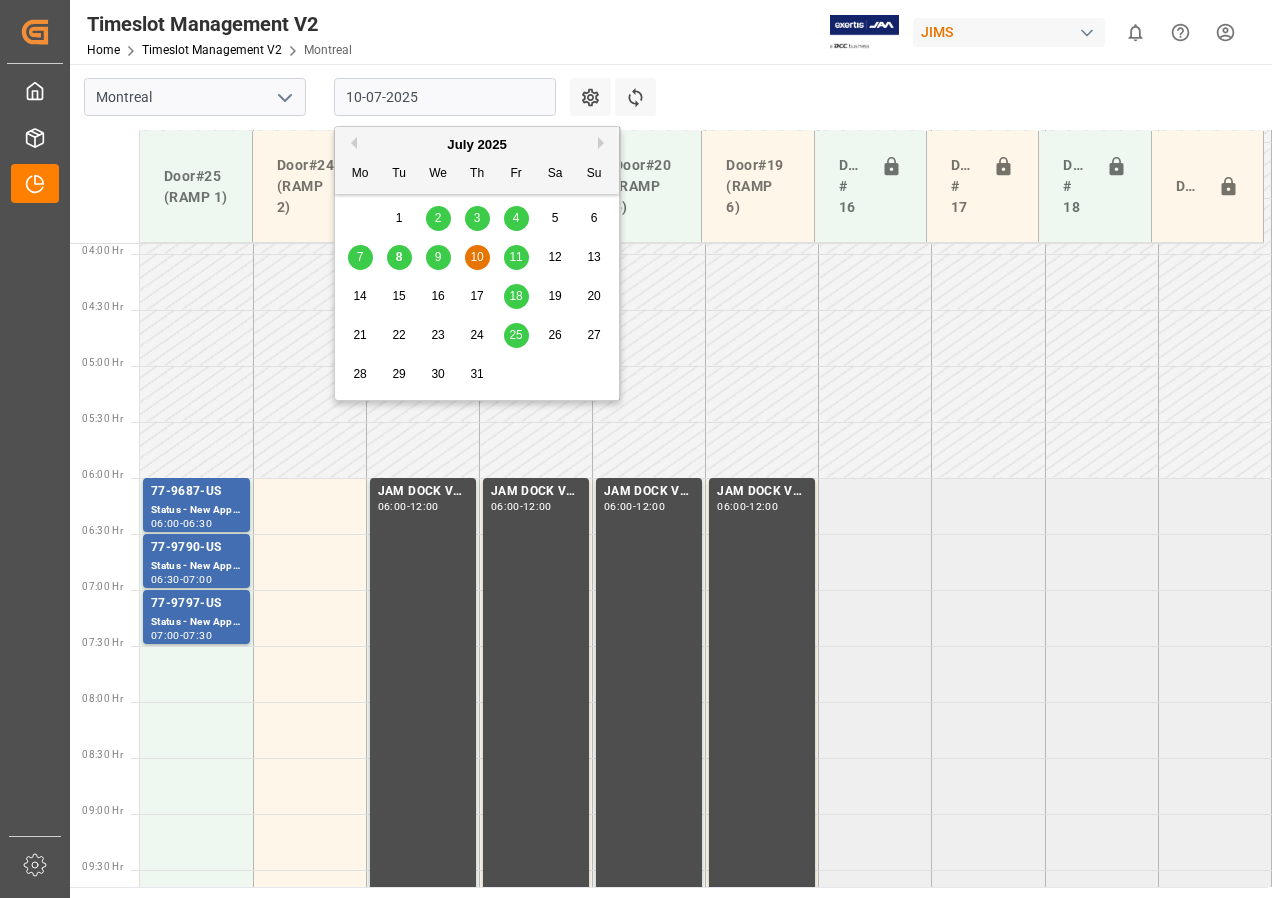 click on "10-07-2025" at bounding box center (445, 97) 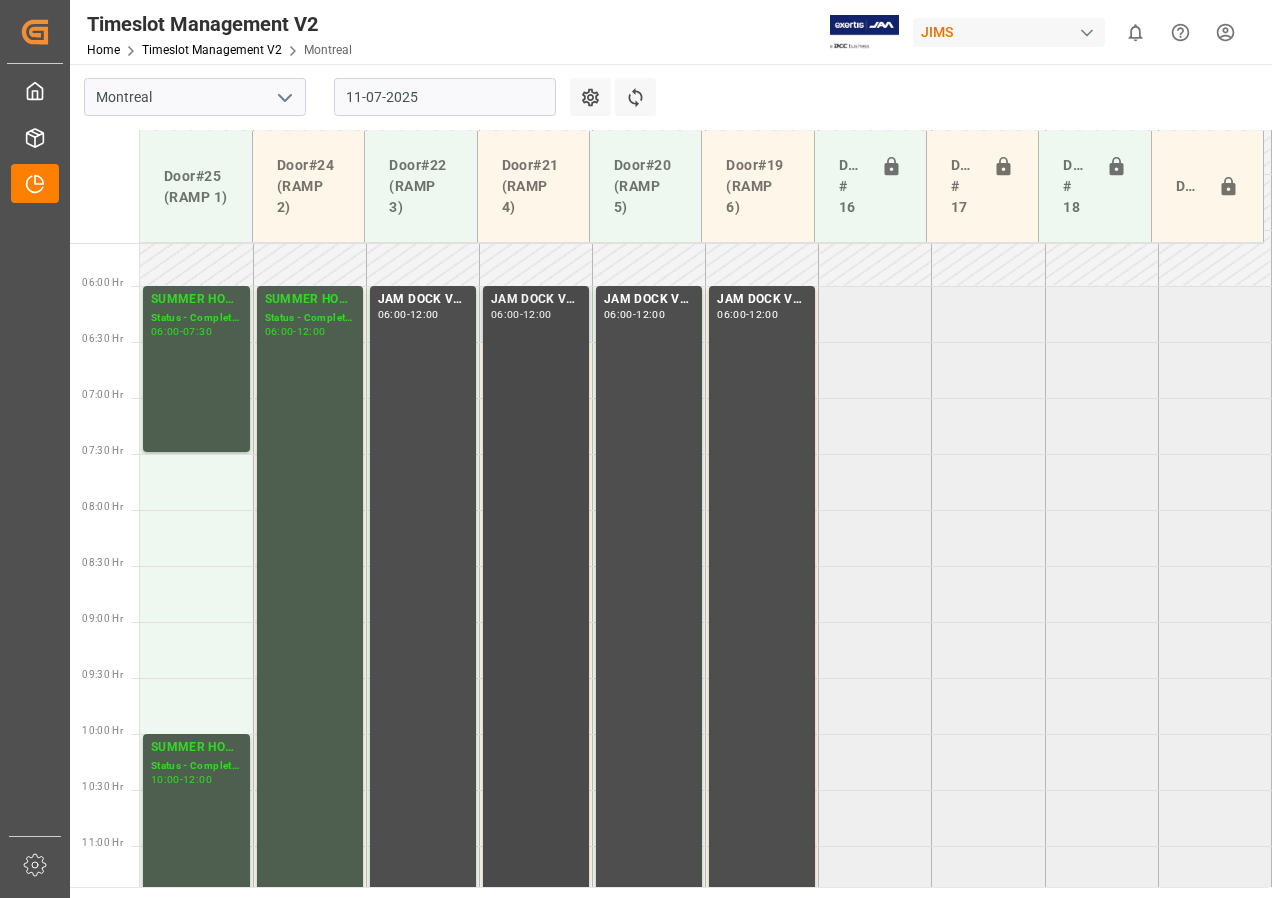 scroll, scrollTop: 637, scrollLeft: 0, axis: vertical 